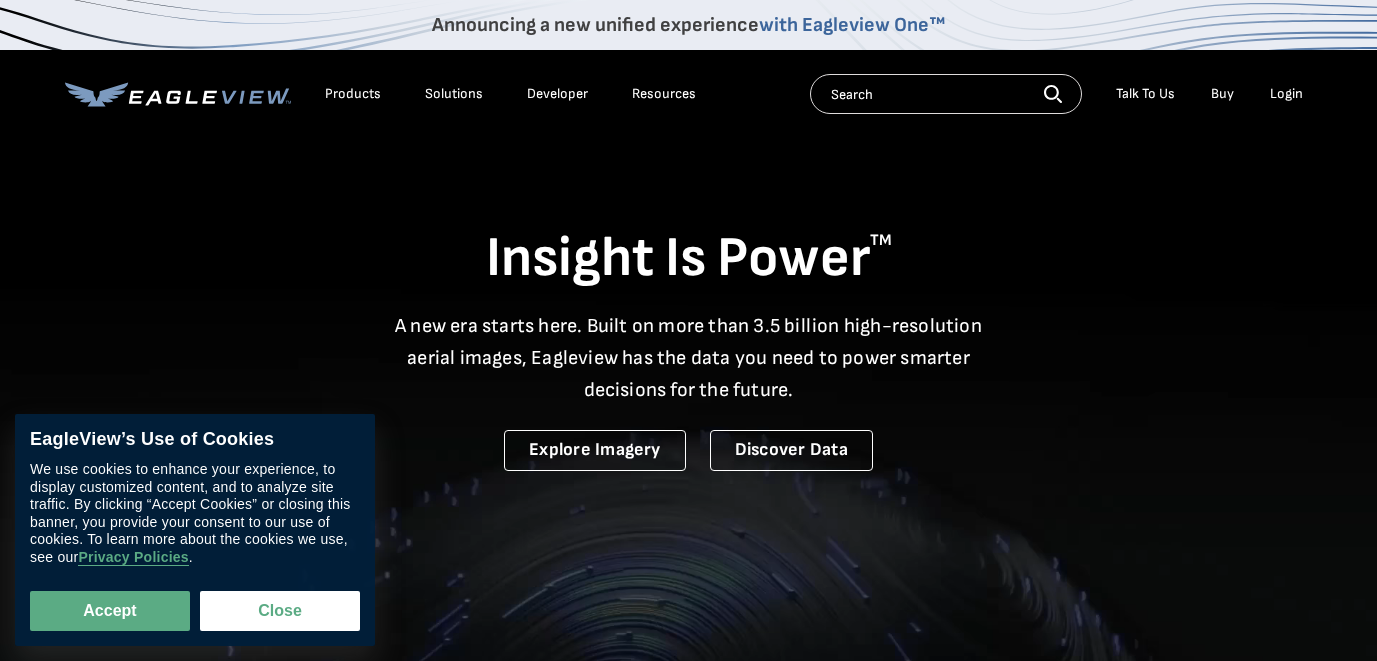 scroll, scrollTop: 0, scrollLeft: 0, axis: both 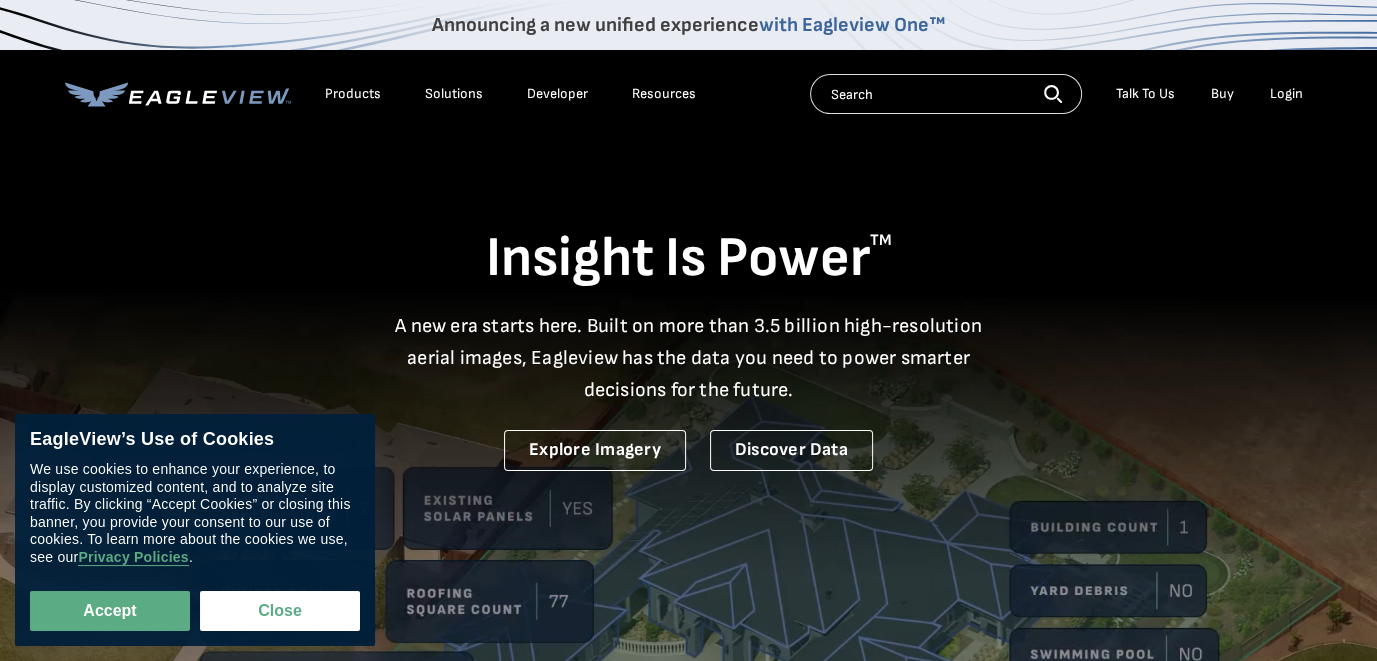 click on "Login" at bounding box center (1286, 94) 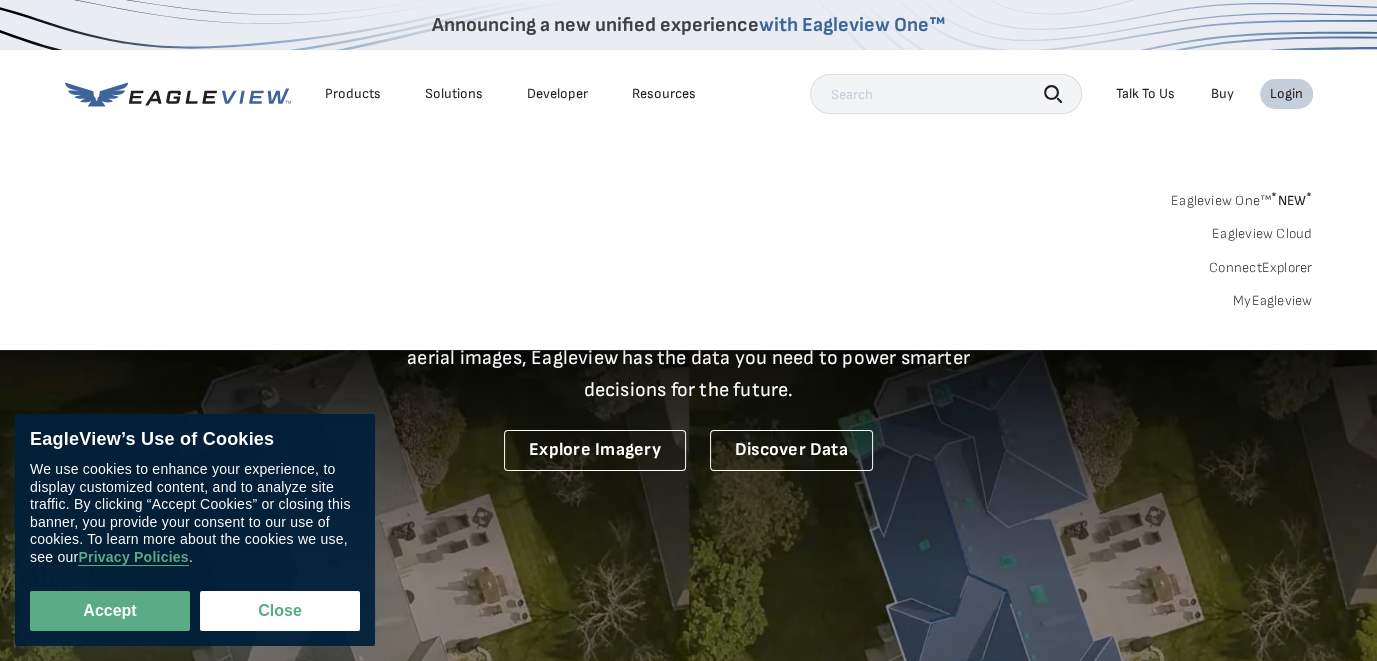 click on "Login" at bounding box center (1286, 94) 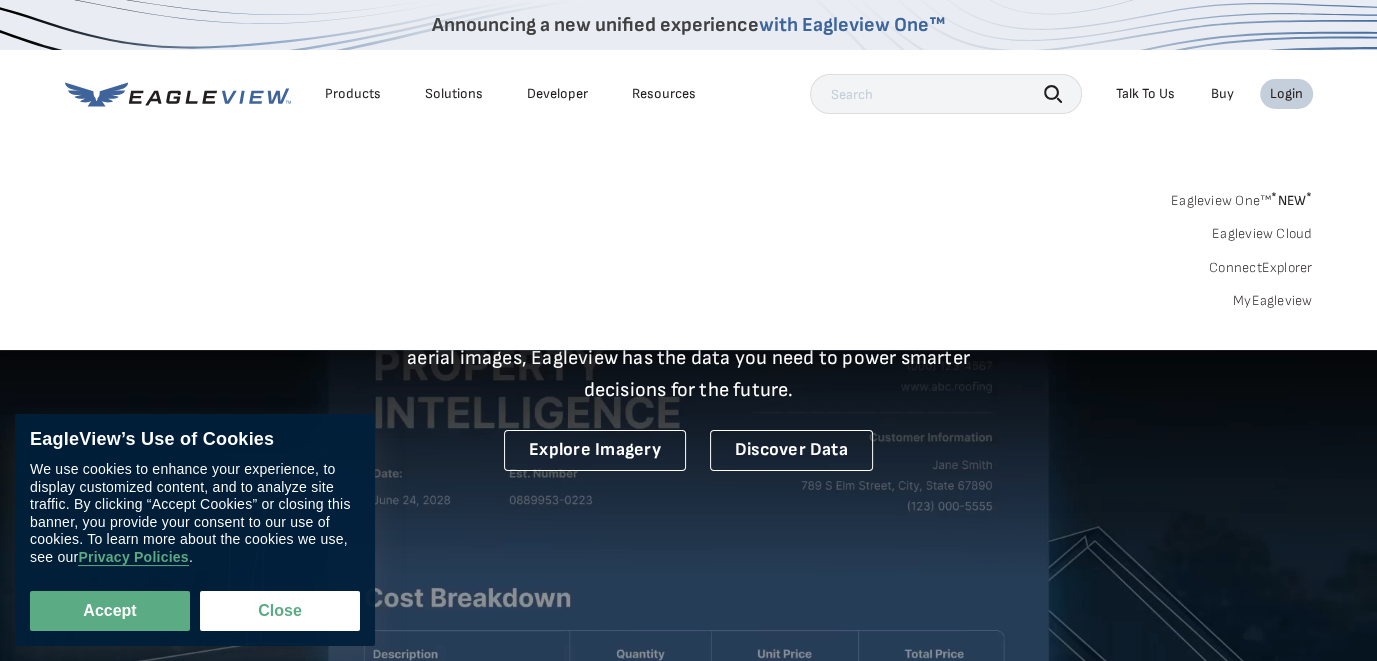 click on "Login" at bounding box center [1286, 94] 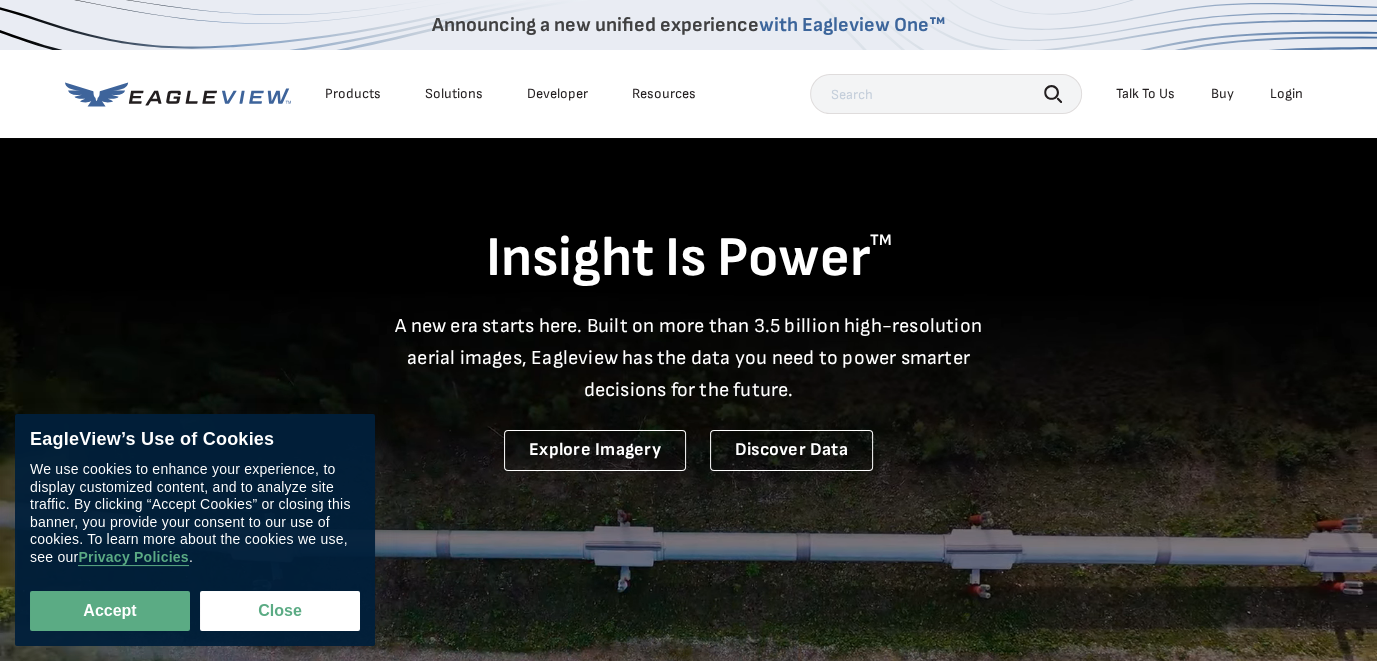 click on "Login" at bounding box center (1286, 94) 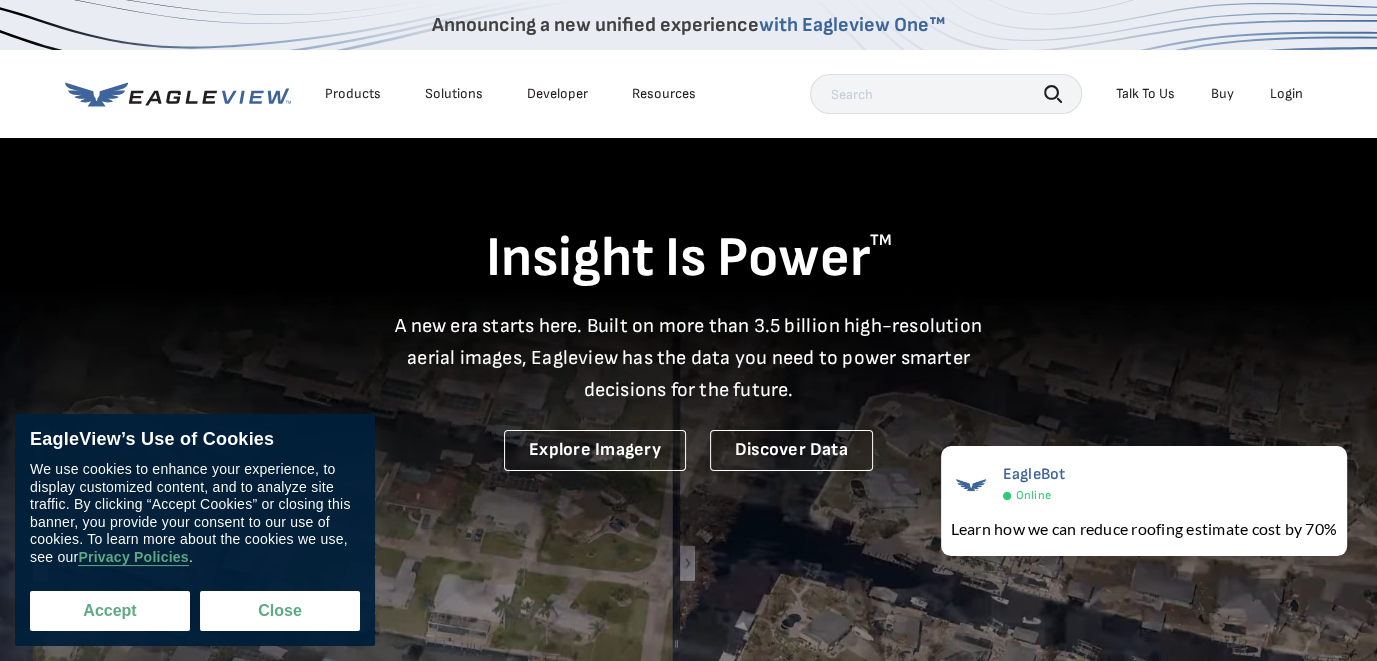 click on "Accept" at bounding box center [110, 611] 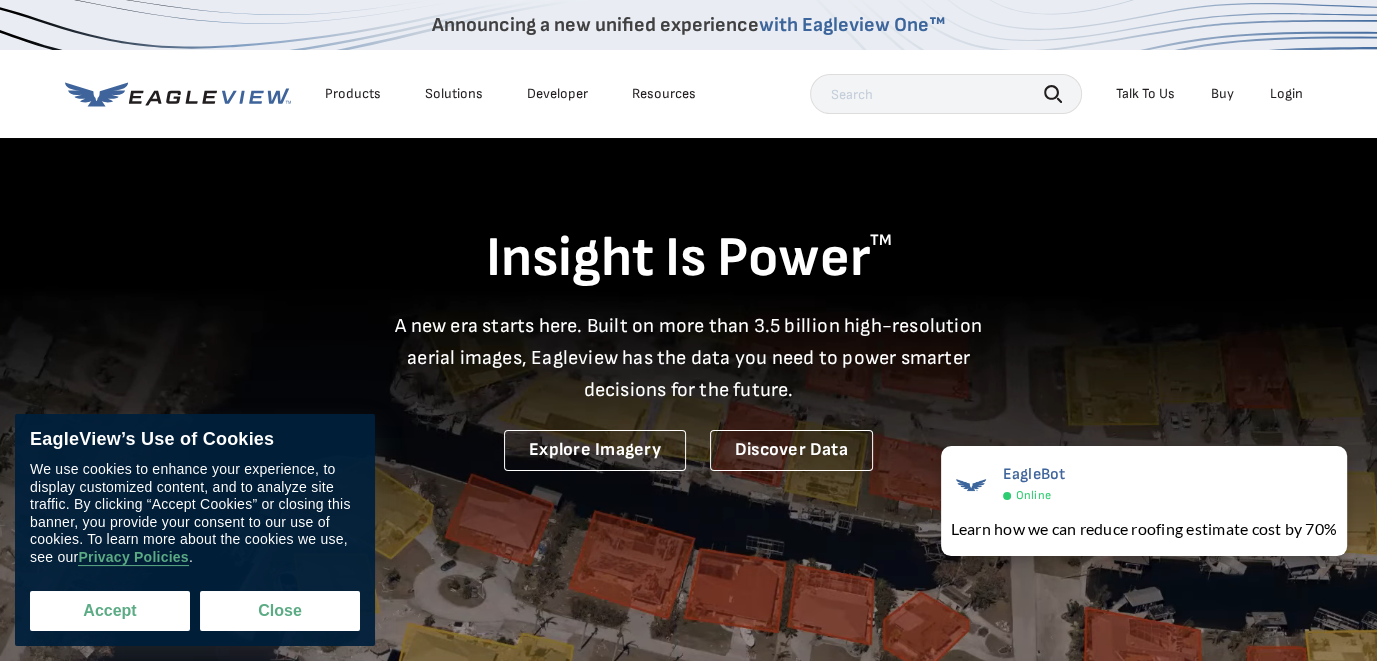 checkbox on "true" 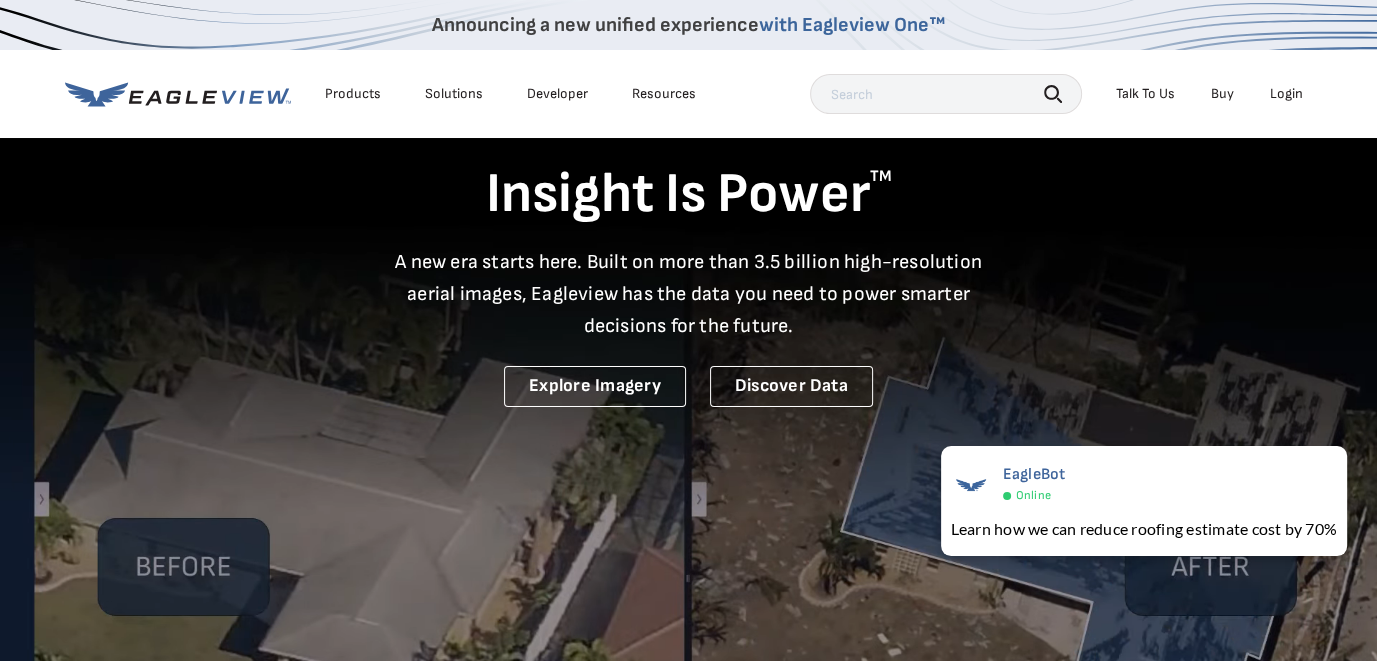 scroll, scrollTop: 0, scrollLeft: 0, axis: both 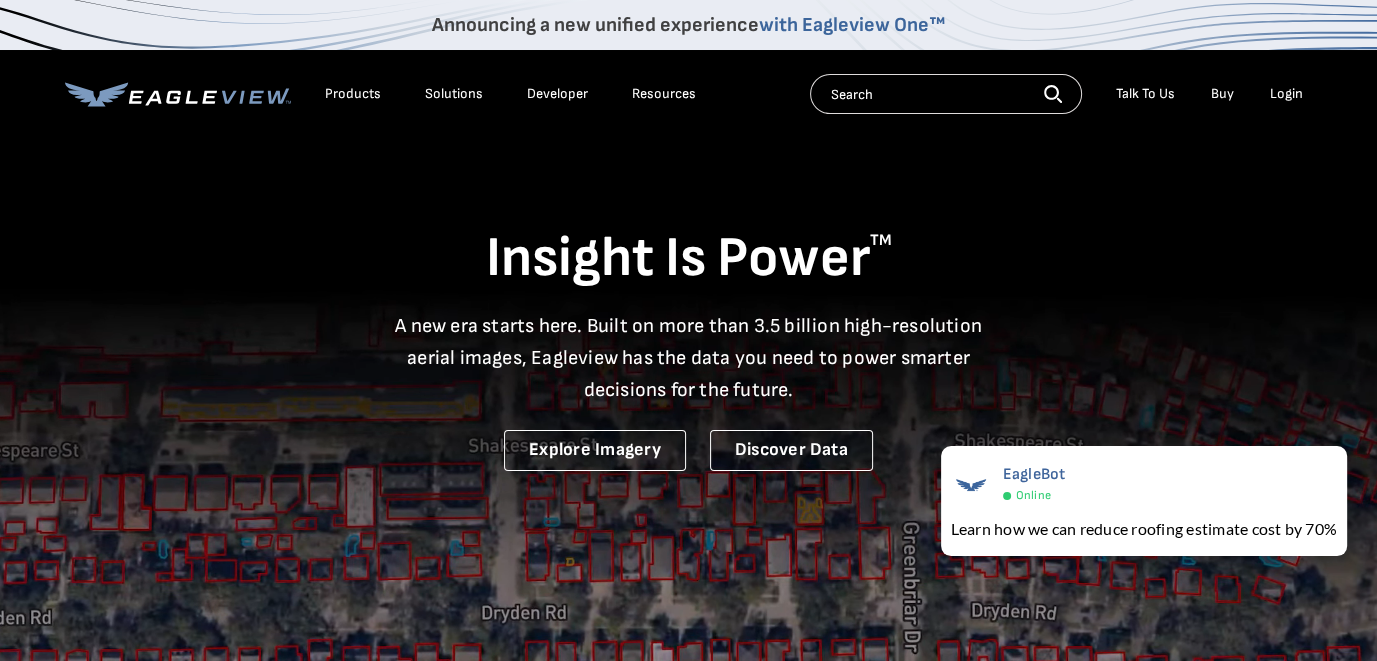 click on "Login" at bounding box center (1286, 94) 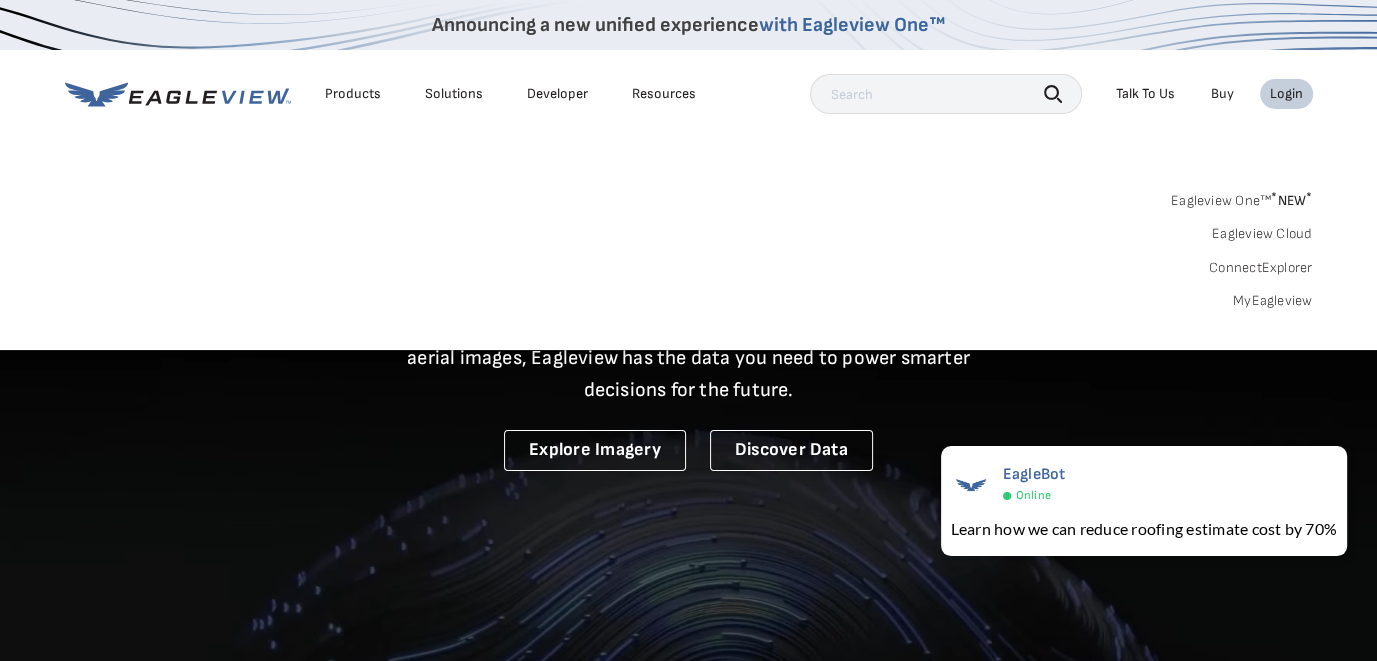 click on "MyEagleview" at bounding box center (1273, 301) 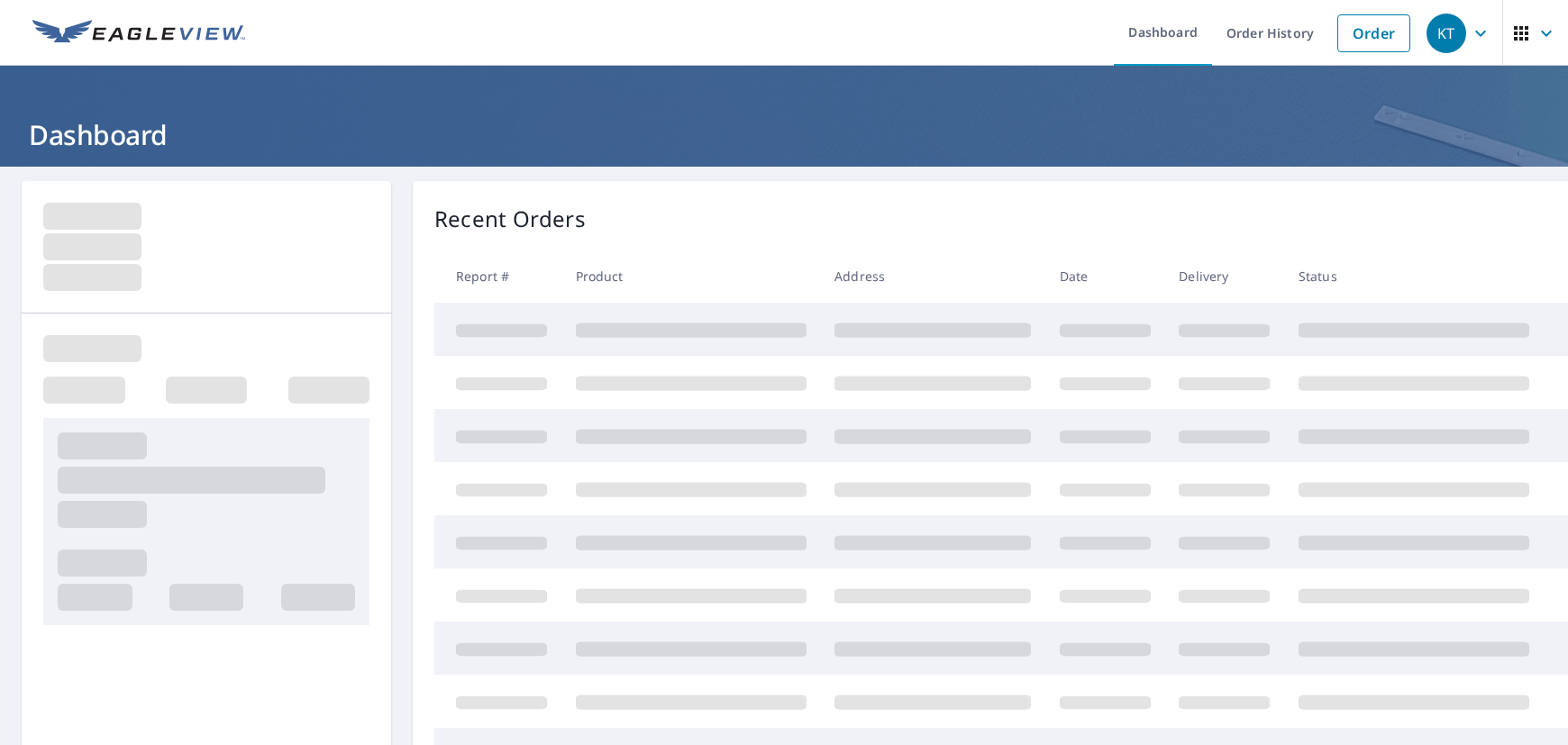 scroll, scrollTop: 0, scrollLeft: 0, axis: both 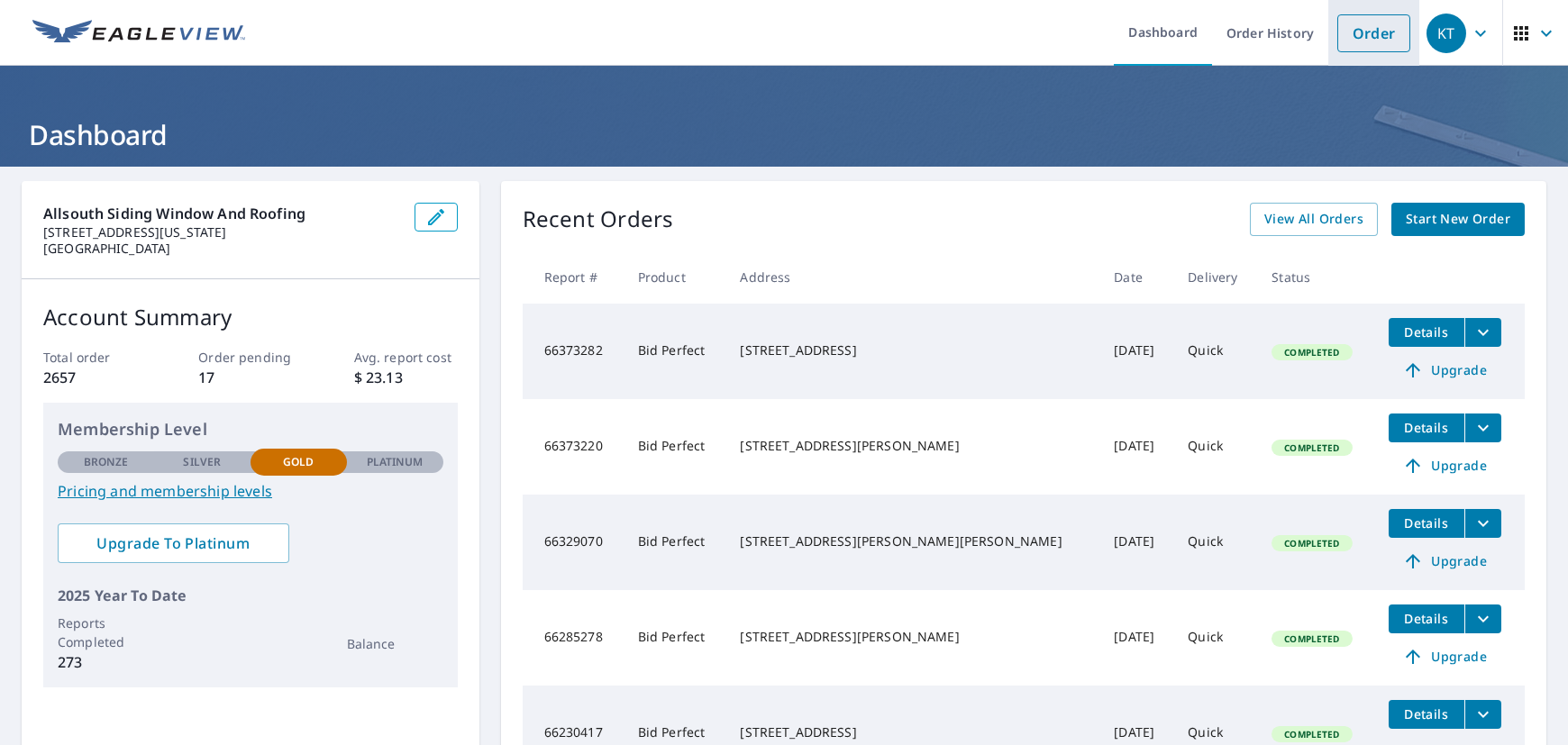 click on "Order" at bounding box center (1373, 33) 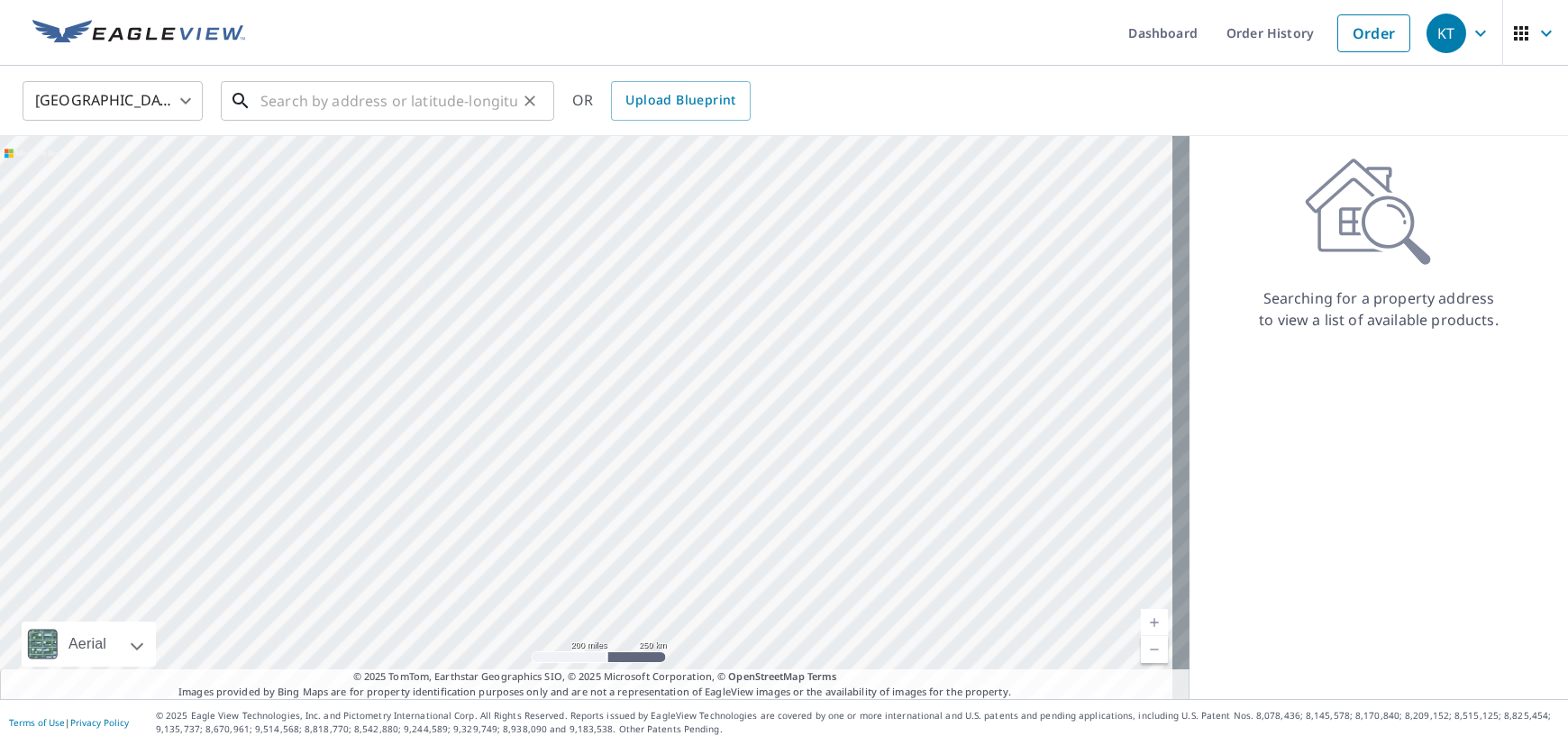click at bounding box center [388, 101] 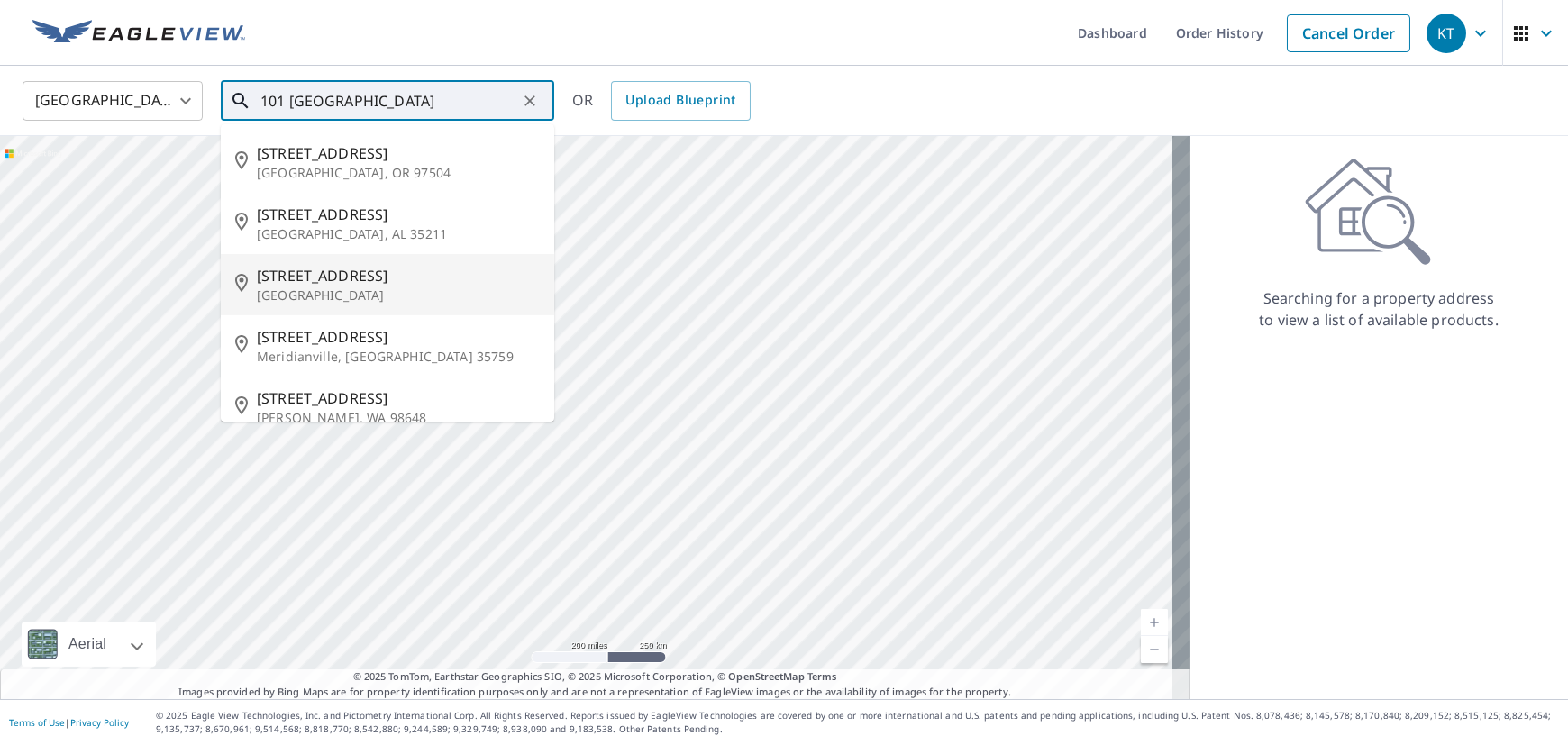 click on "North Augusta, SC 29841" at bounding box center [398, 295] 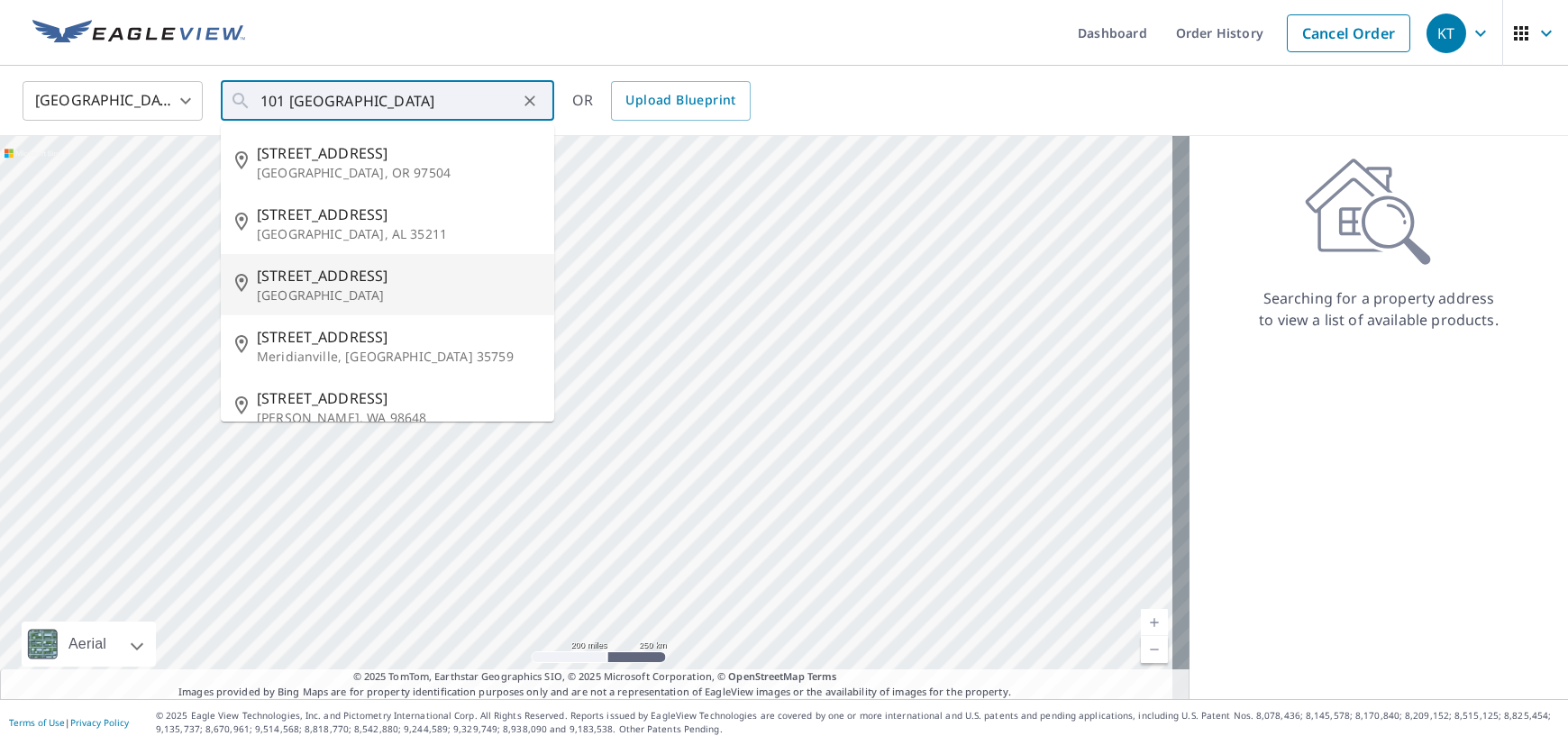 type on "101 Vancouver Rd North Augusta, SC 29841" 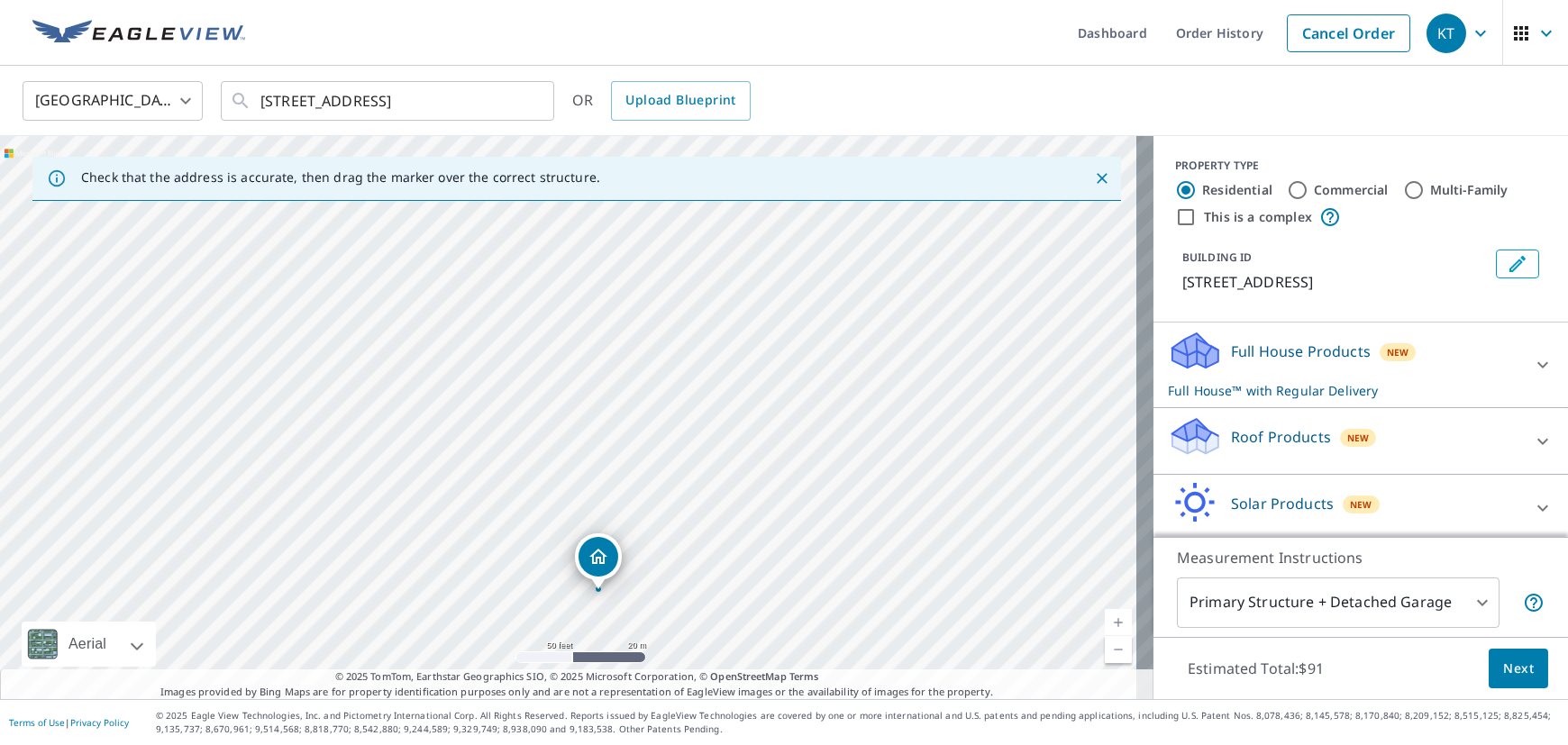 drag, startPoint x: 774, startPoint y: 304, endPoint x: 804, endPoint y: 479, distance: 177.55281 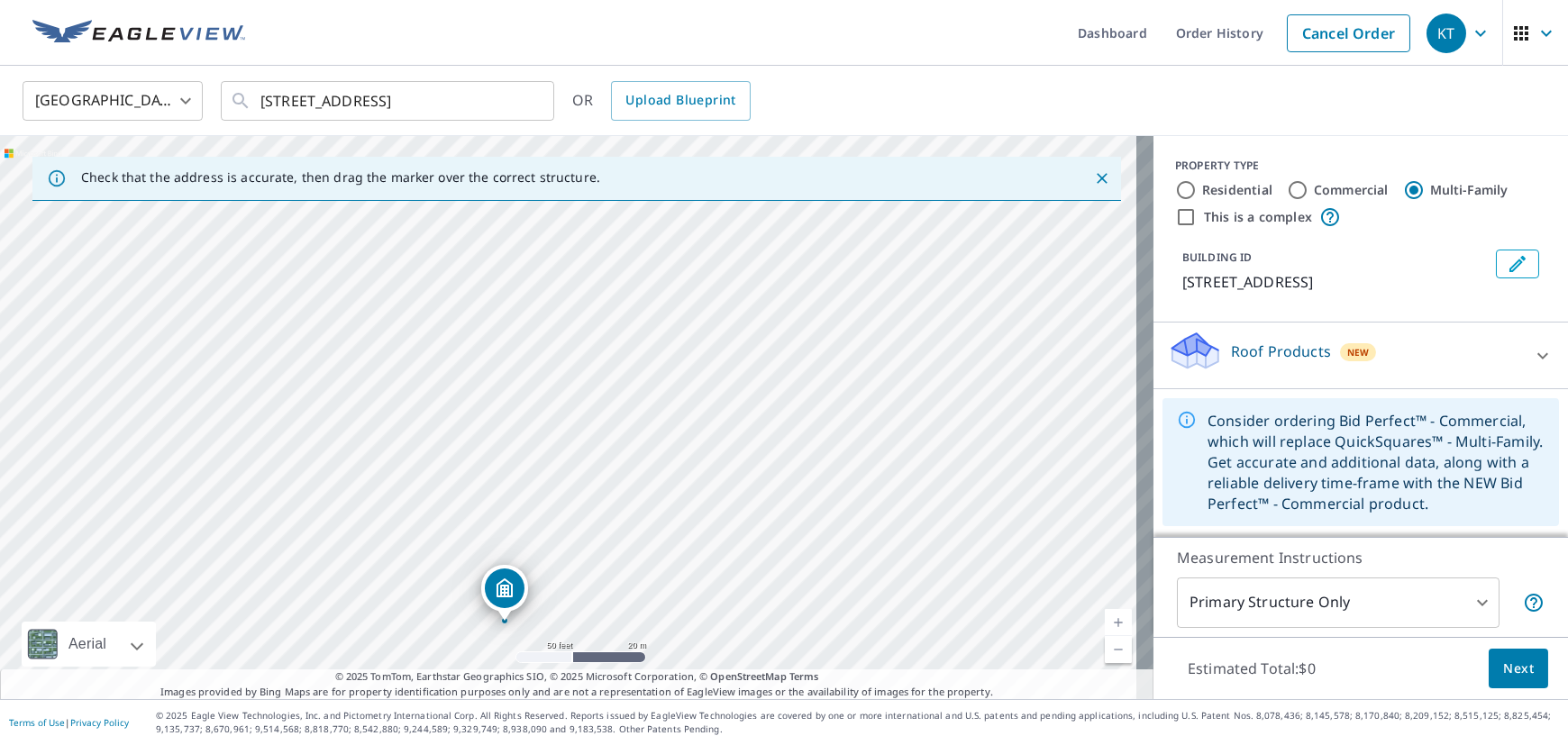 drag, startPoint x: 757, startPoint y: 352, endPoint x: 693, endPoint y: 559, distance: 216.66795 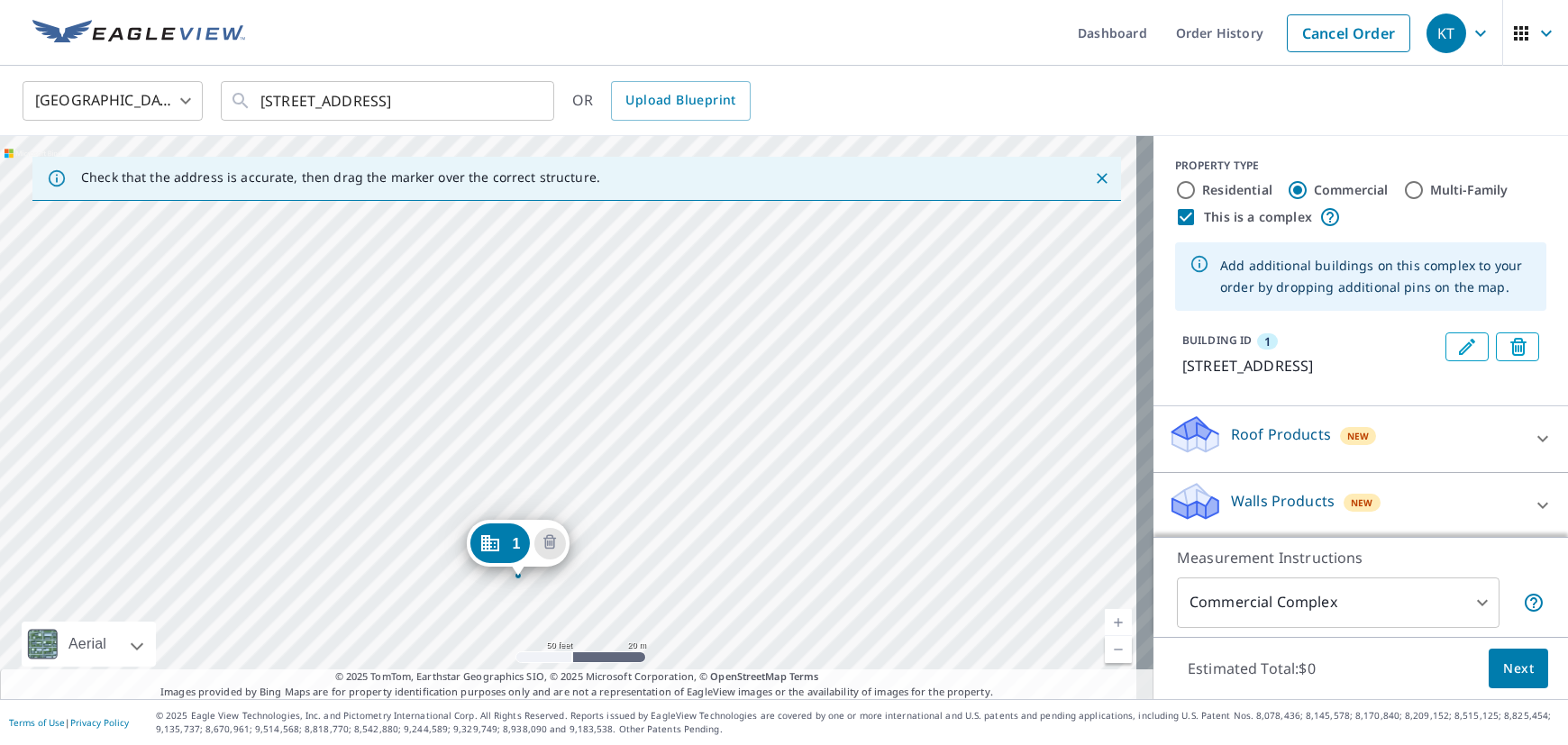 drag, startPoint x: 759, startPoint y: 303, endPoint x: 708, endPoint y: 464, distance: 168.88458 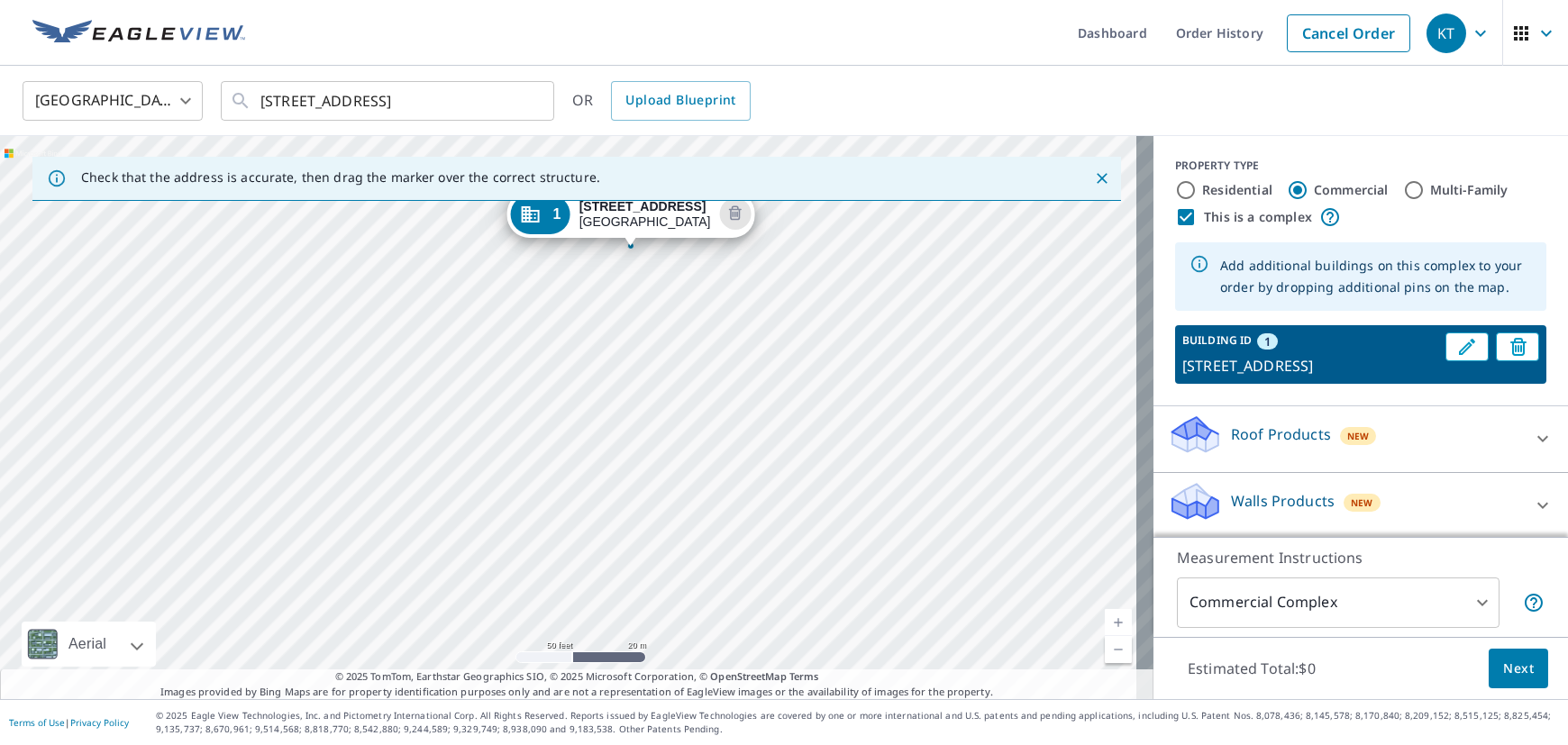 drag, startPoint x: 615, startPoint y: 374, endPoint x: 683, endPoint y: 177, distance: 208.40585 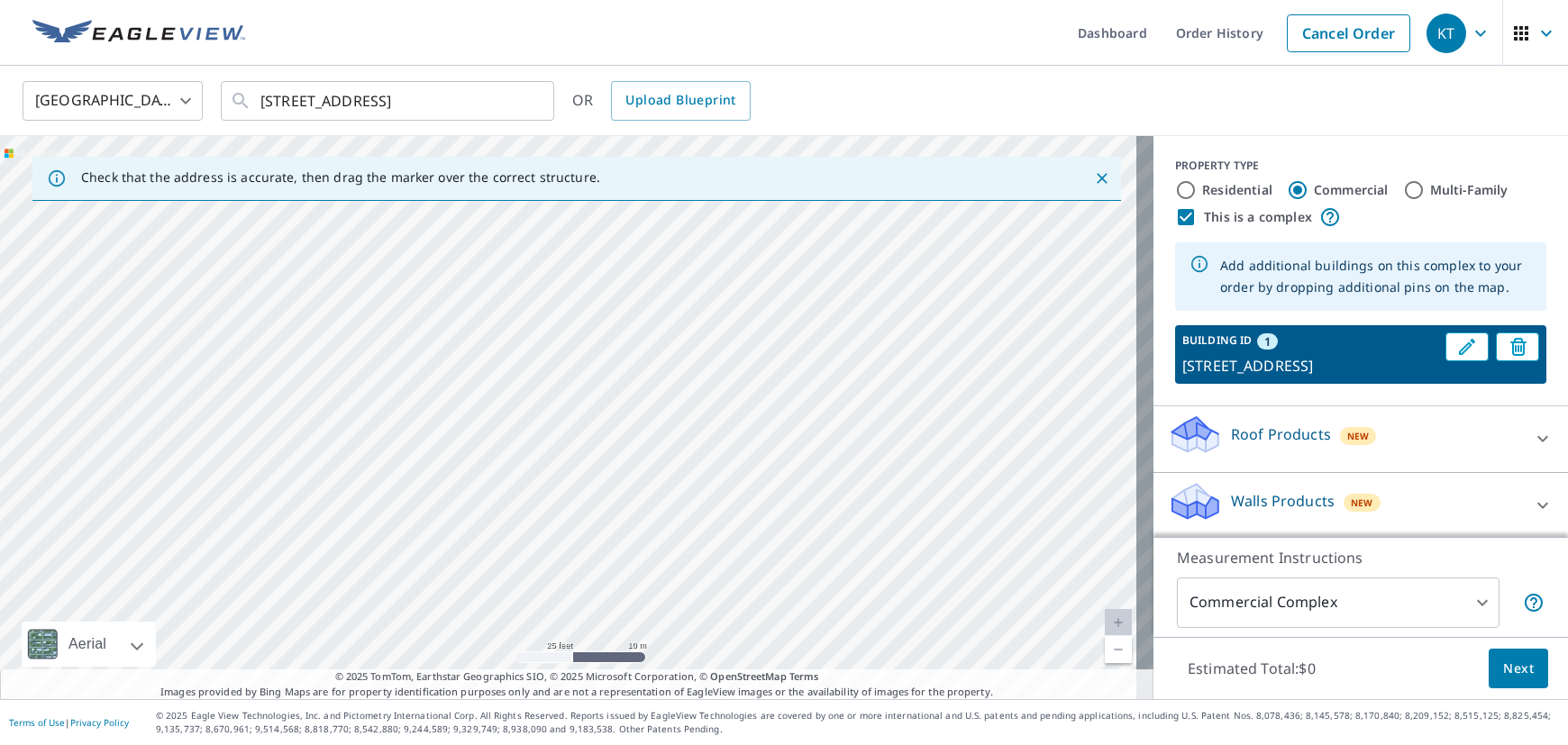 drag, startPoint x: 698, startPoint y: 262, endPoint x: 703, endPoint y: 337, distance: 75.16648 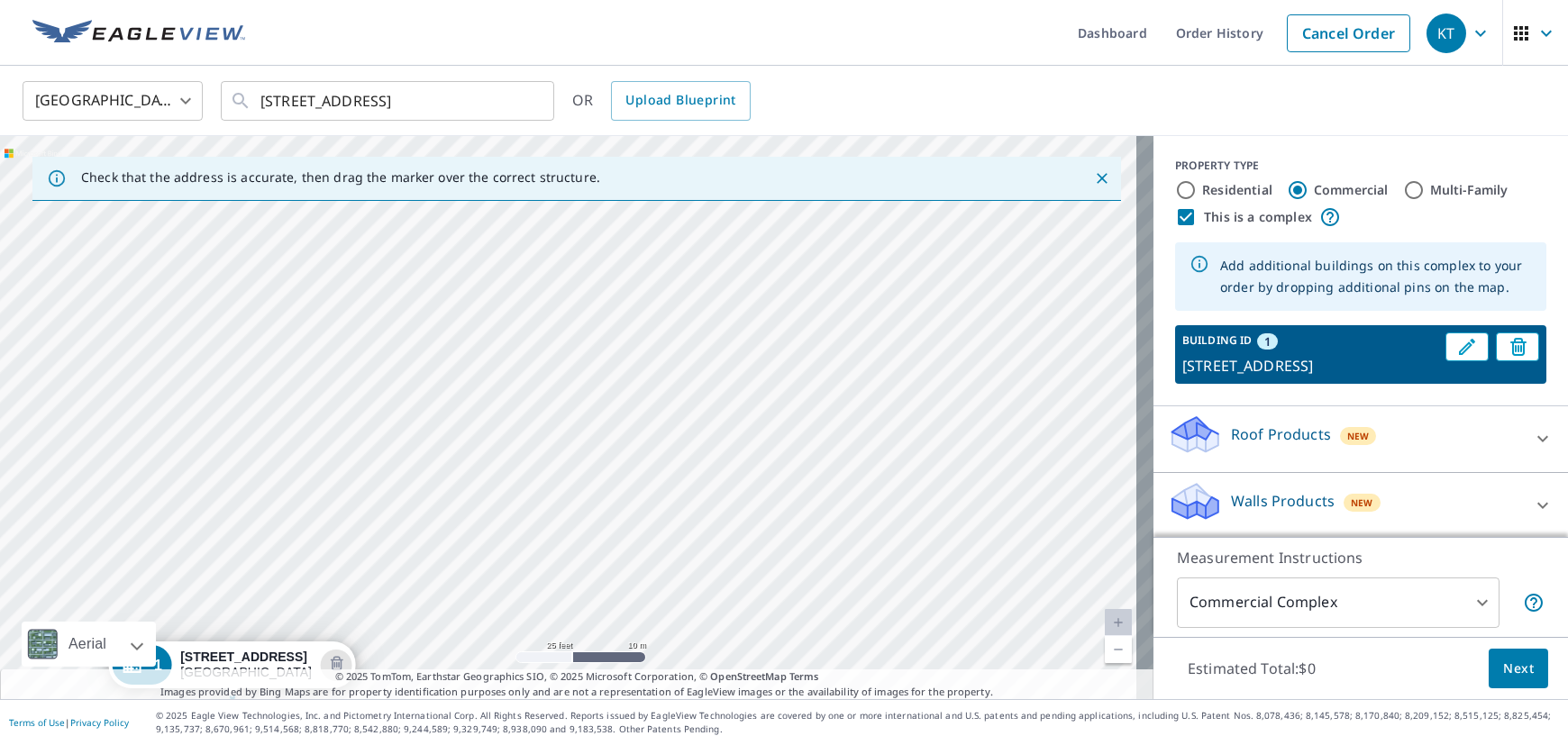 drag, startPoint x: 729, startPoint y: 261, endPoint x: 327, endPoint y: 770, distance: 648.6023 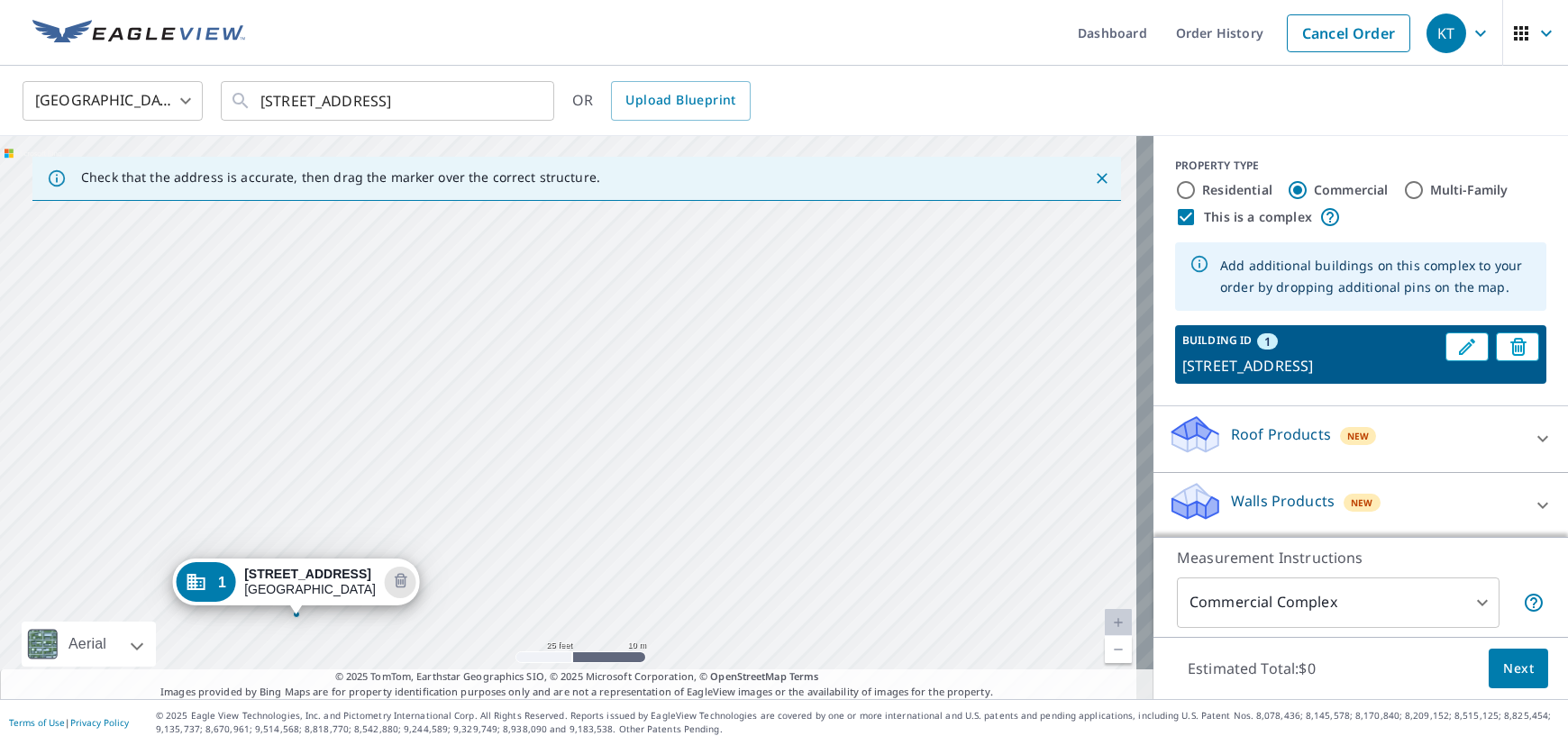 drag, startPoint x: 443, startPoint y: 627, endPoint x: 469, endPoint y: 724, distance: 100.4241 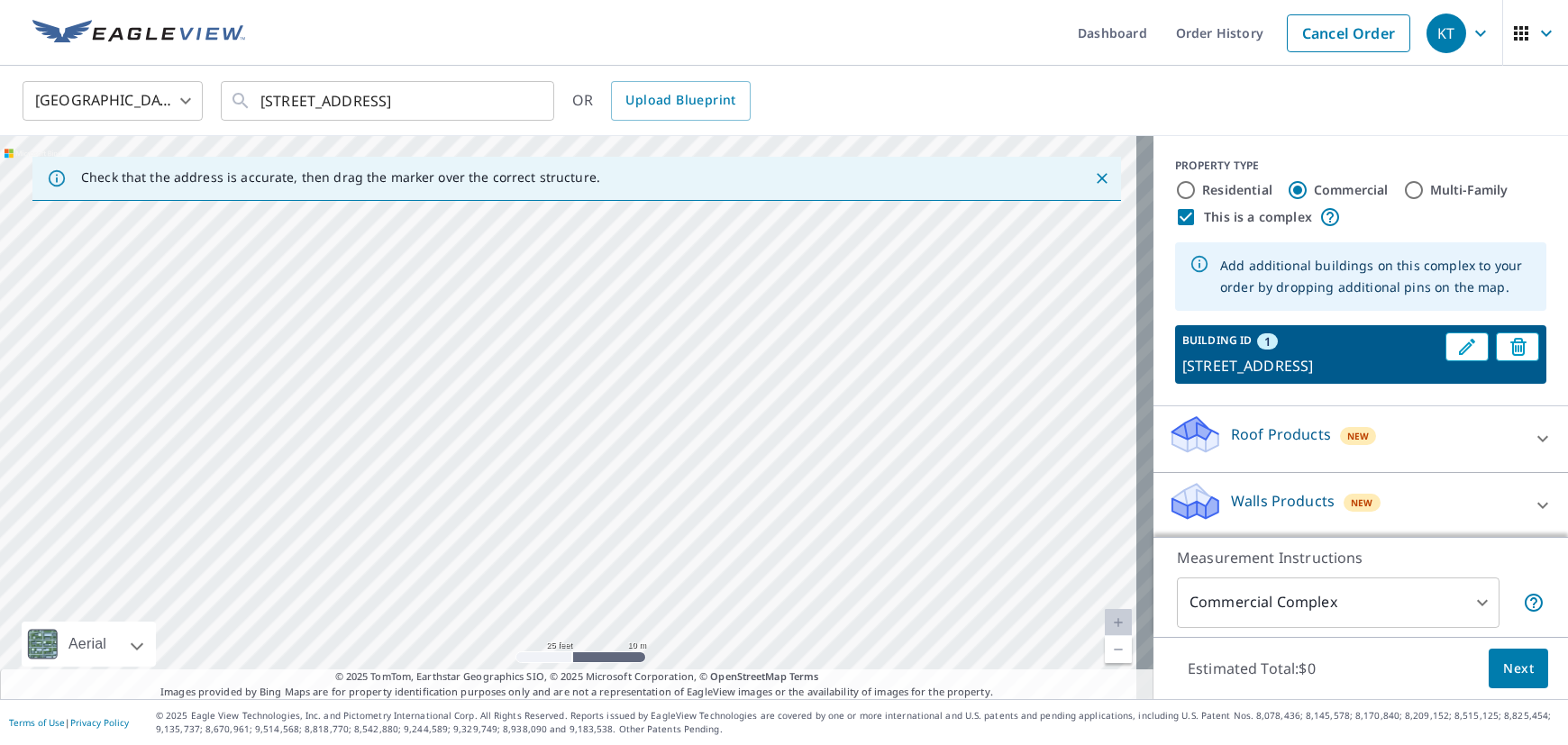drag, startPoint x: 514, startPoint y: 308, endPoint x: 502, endPoint y: 744, distance: 436.16511 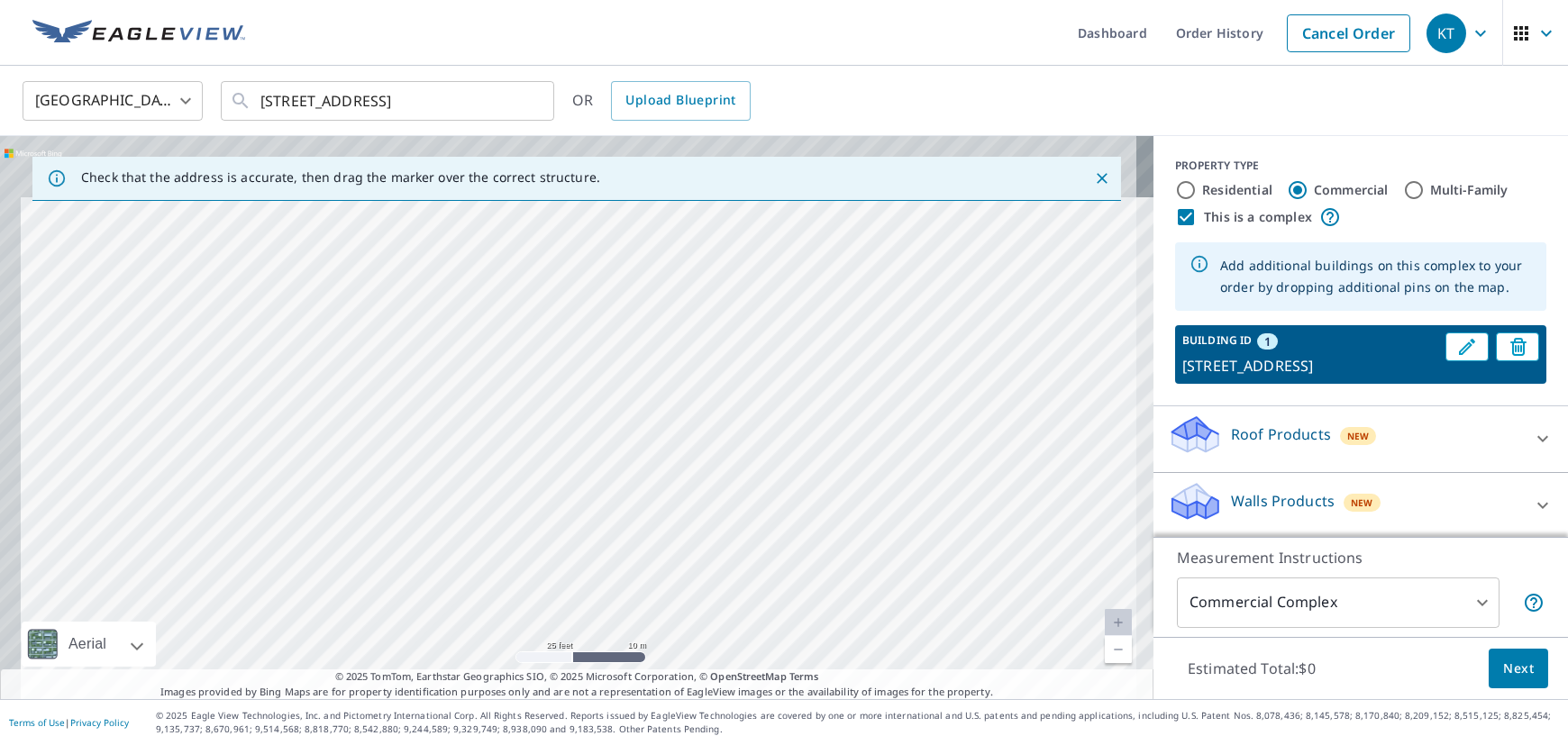 drag, startPoint x: 485, startPoint y: 285, endPoint x: 511, endPoint y: 472, distance: 188.7988 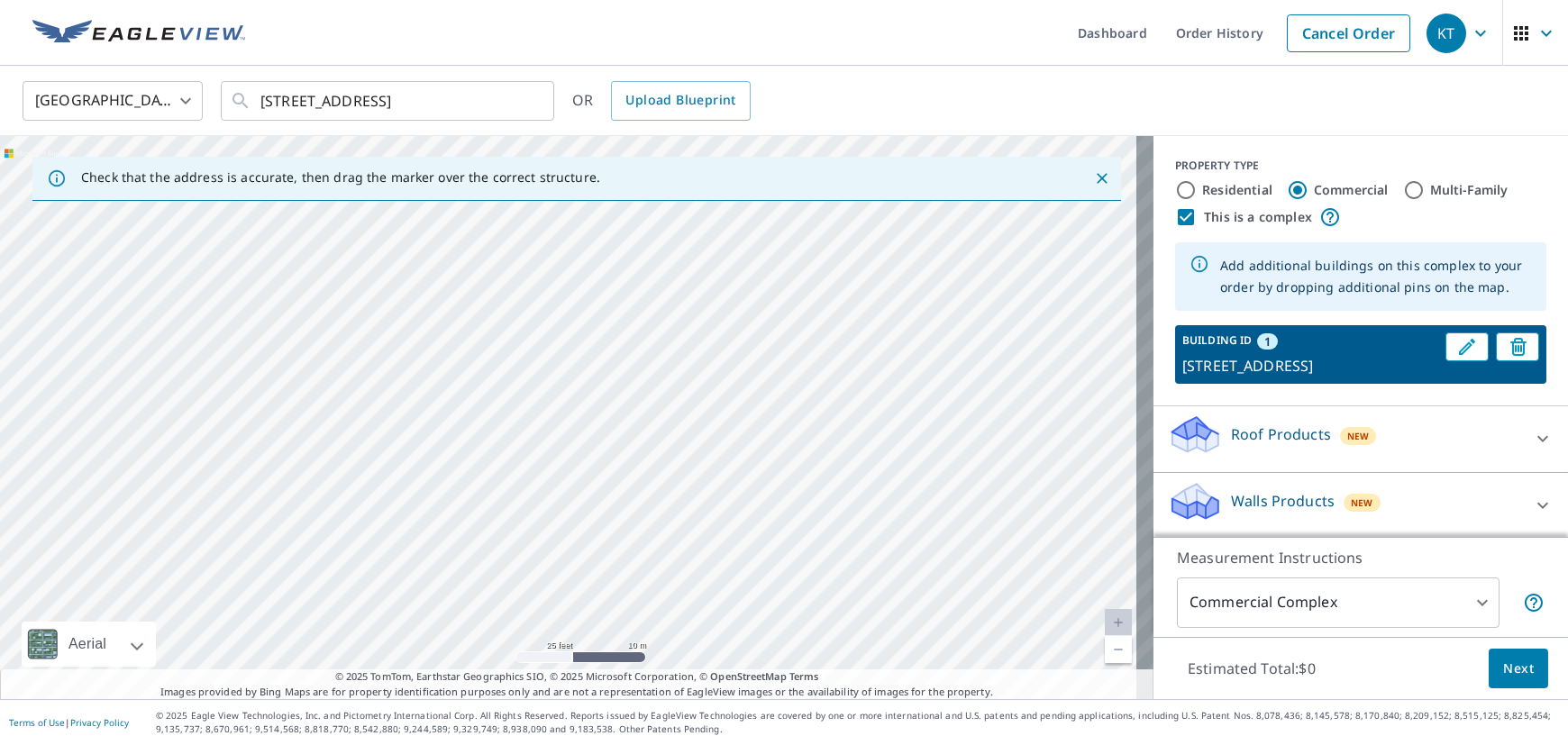 click on "1 171 Chalet North Ct North Augusta, SC 29841" at bounding box center (577, 417) 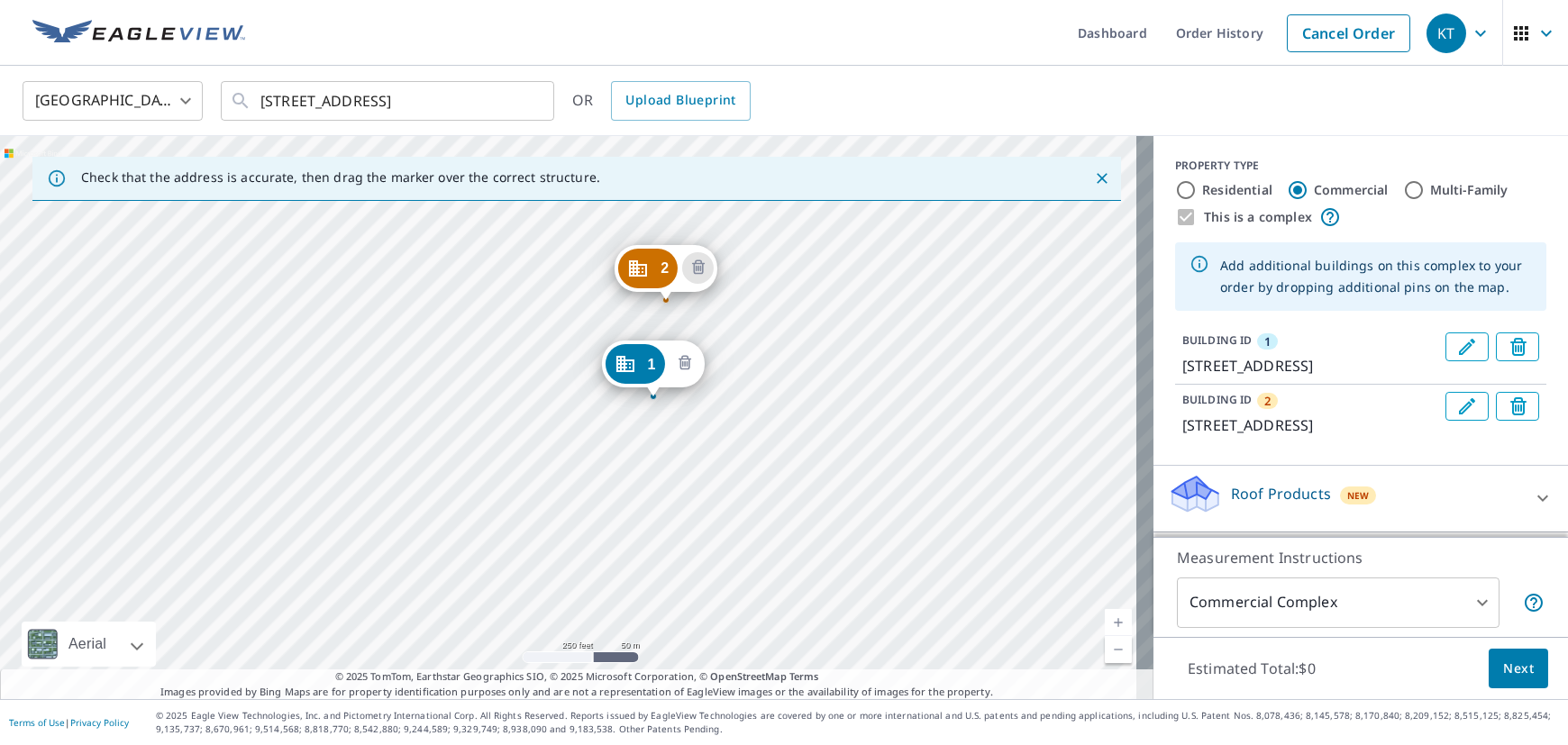 click 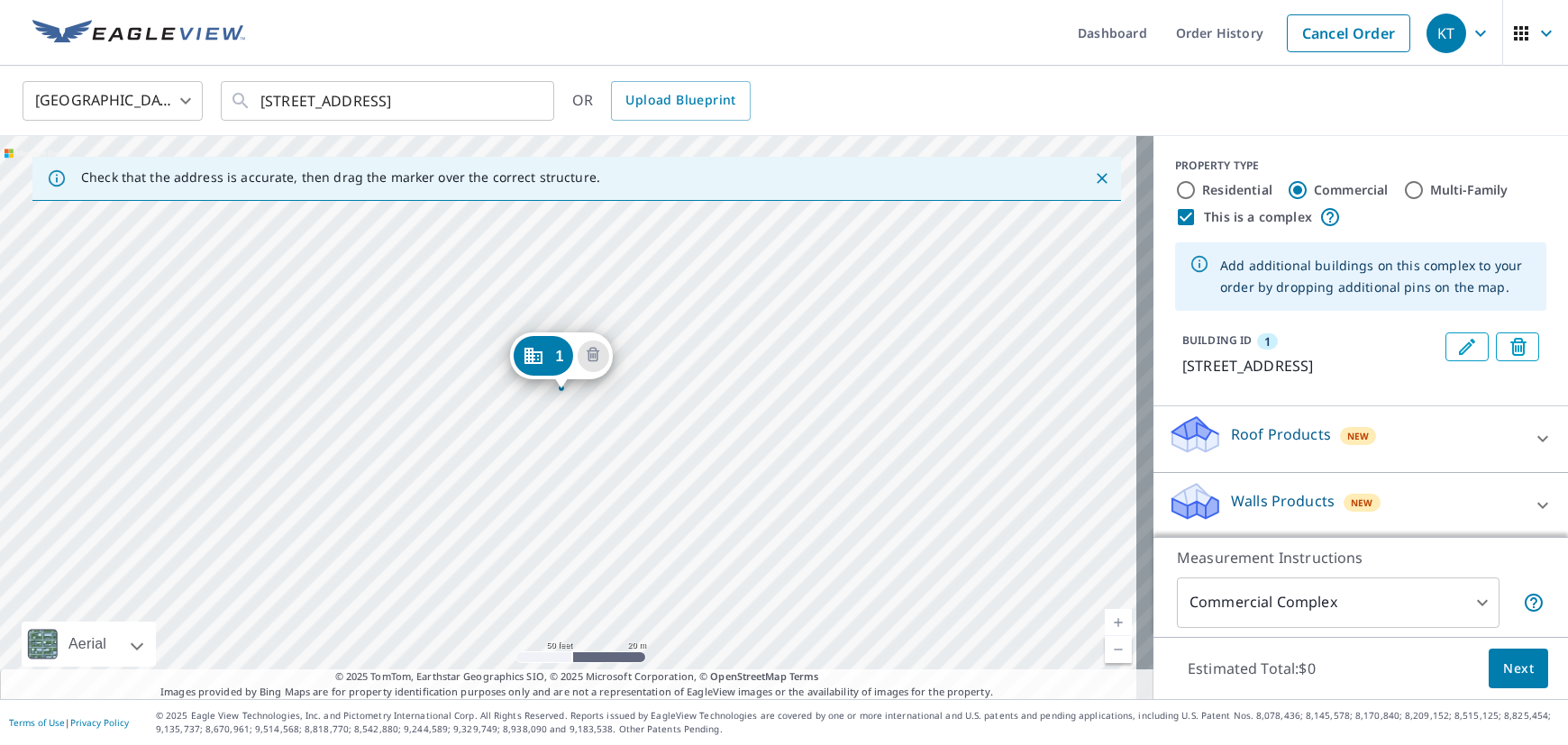 scroll, scrollTop: 23, scrollLeft: 0, axis: vertical 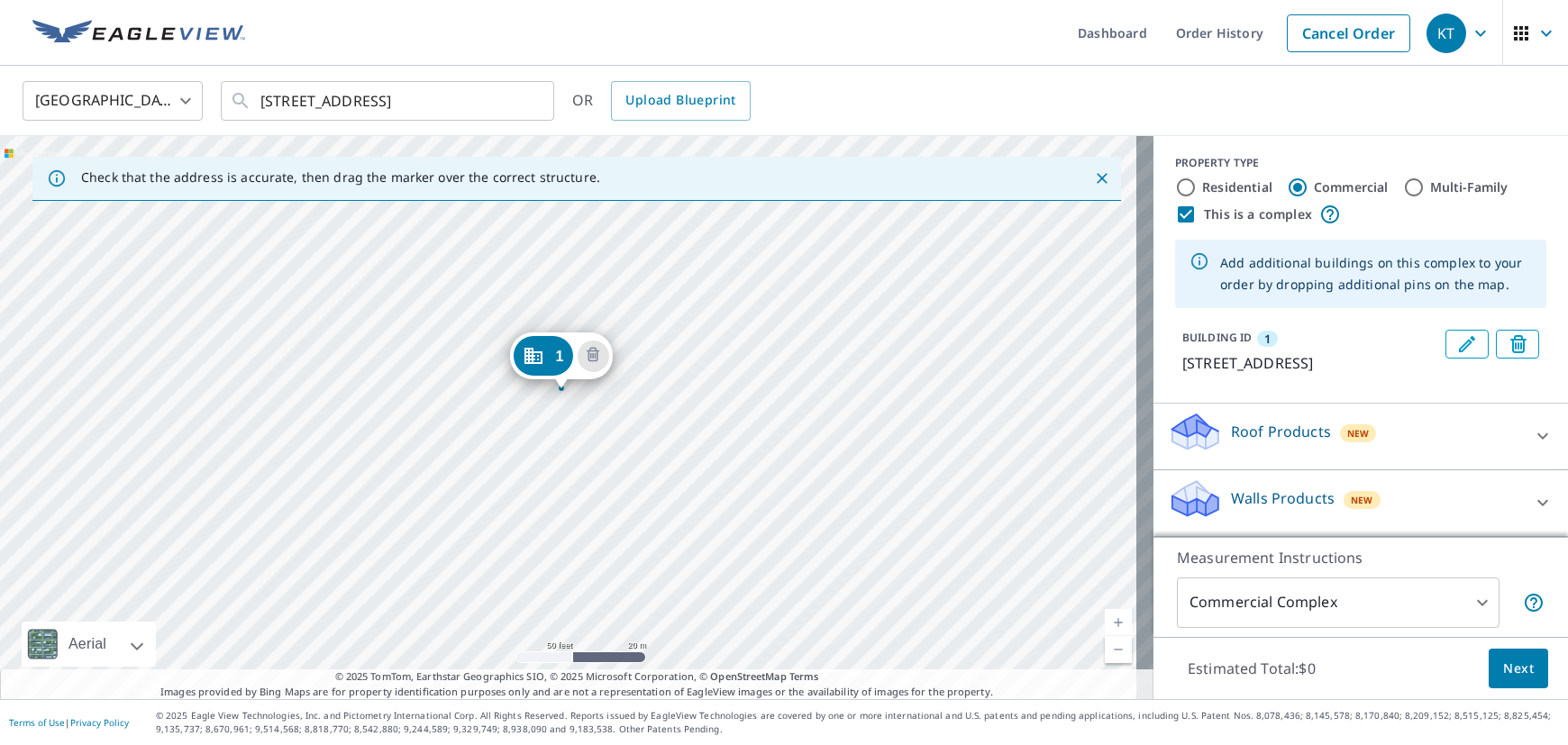 click on "1 203 Vancouver Rd North Augusta, SC 29841" at bounding box center [577, 417] 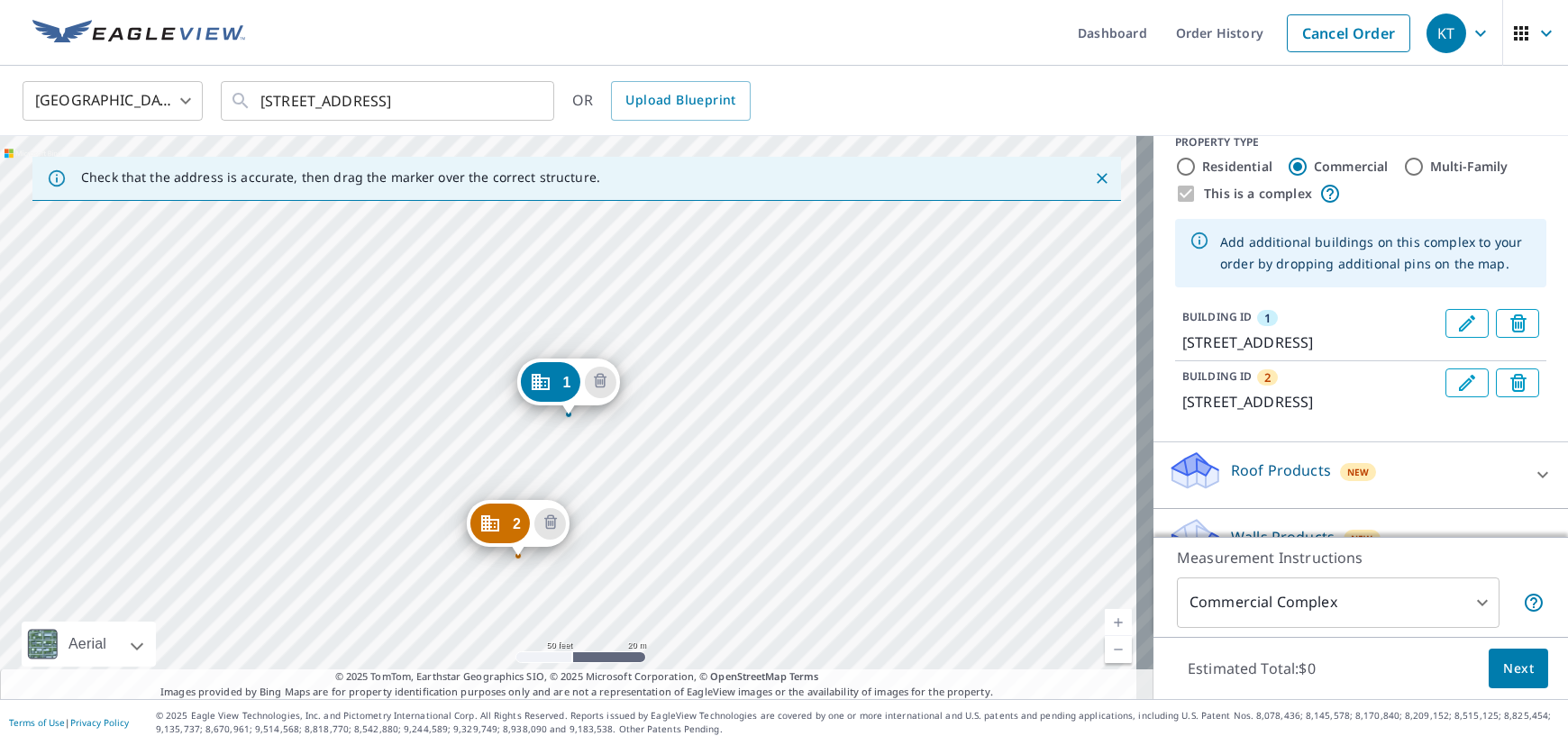 scroll, scrollTop: 104, scrollLeft: 0, axis: vertical 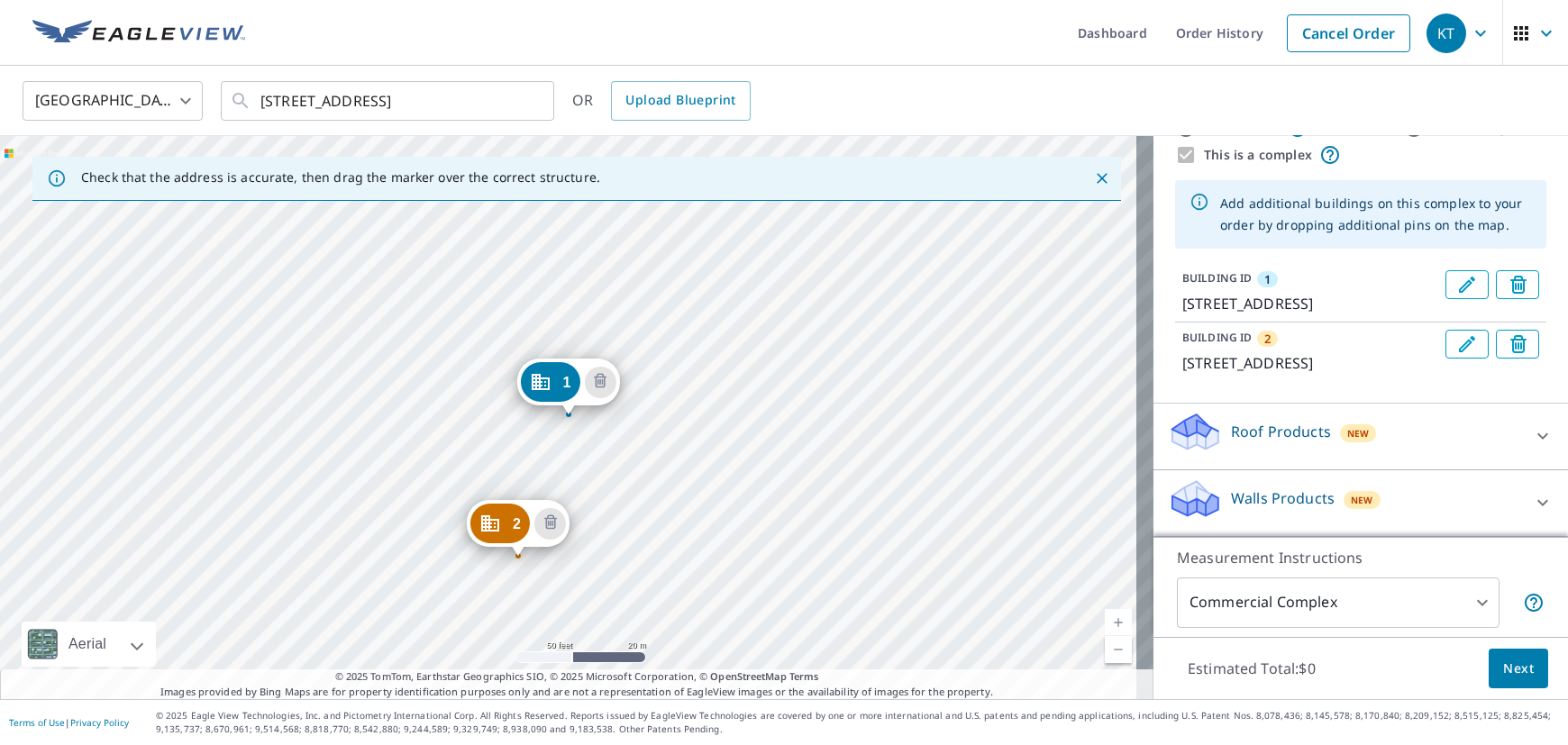 click at bounding box center [1543, 436] 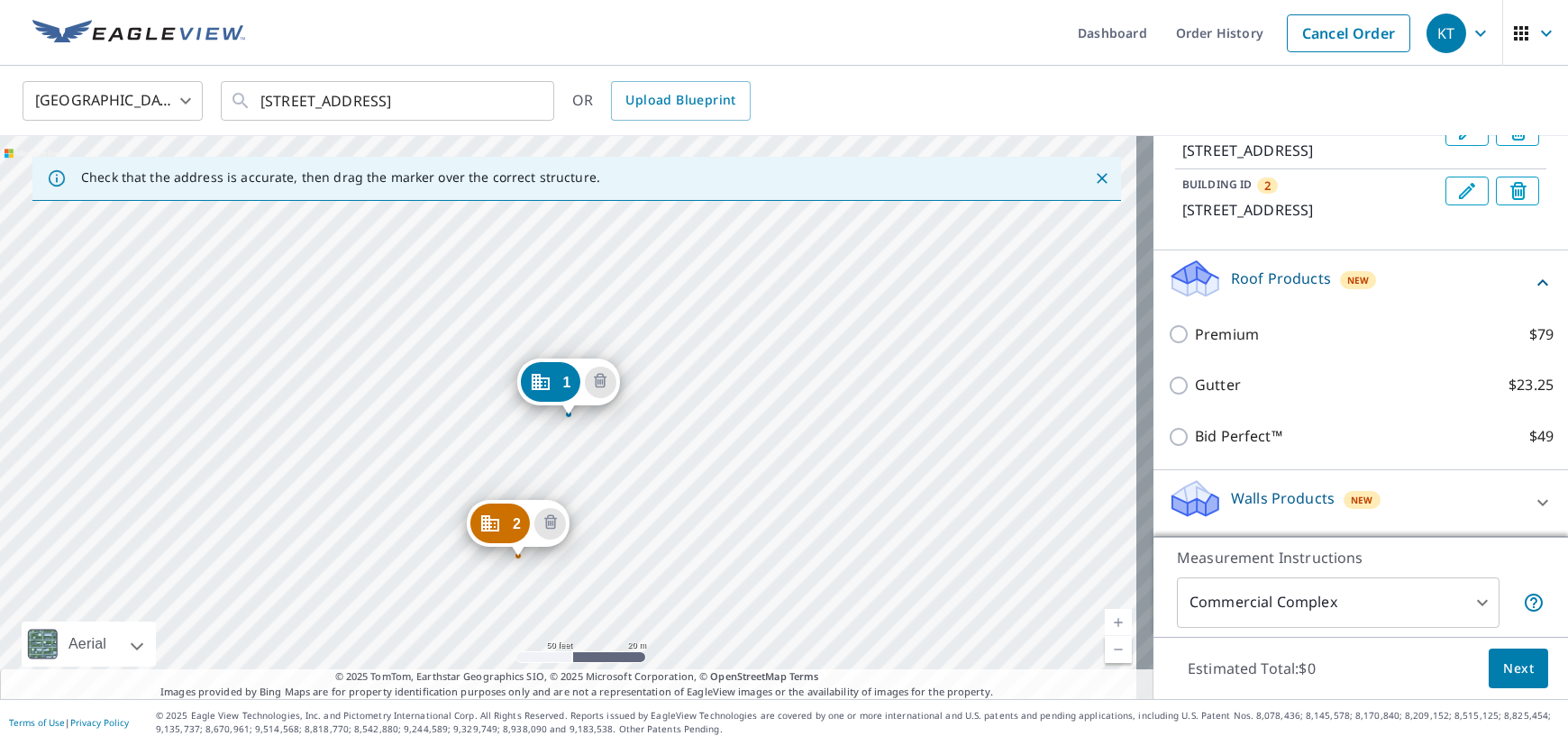 scroll, scrollTop: 258, scrollLeft: 0, axis: vertical 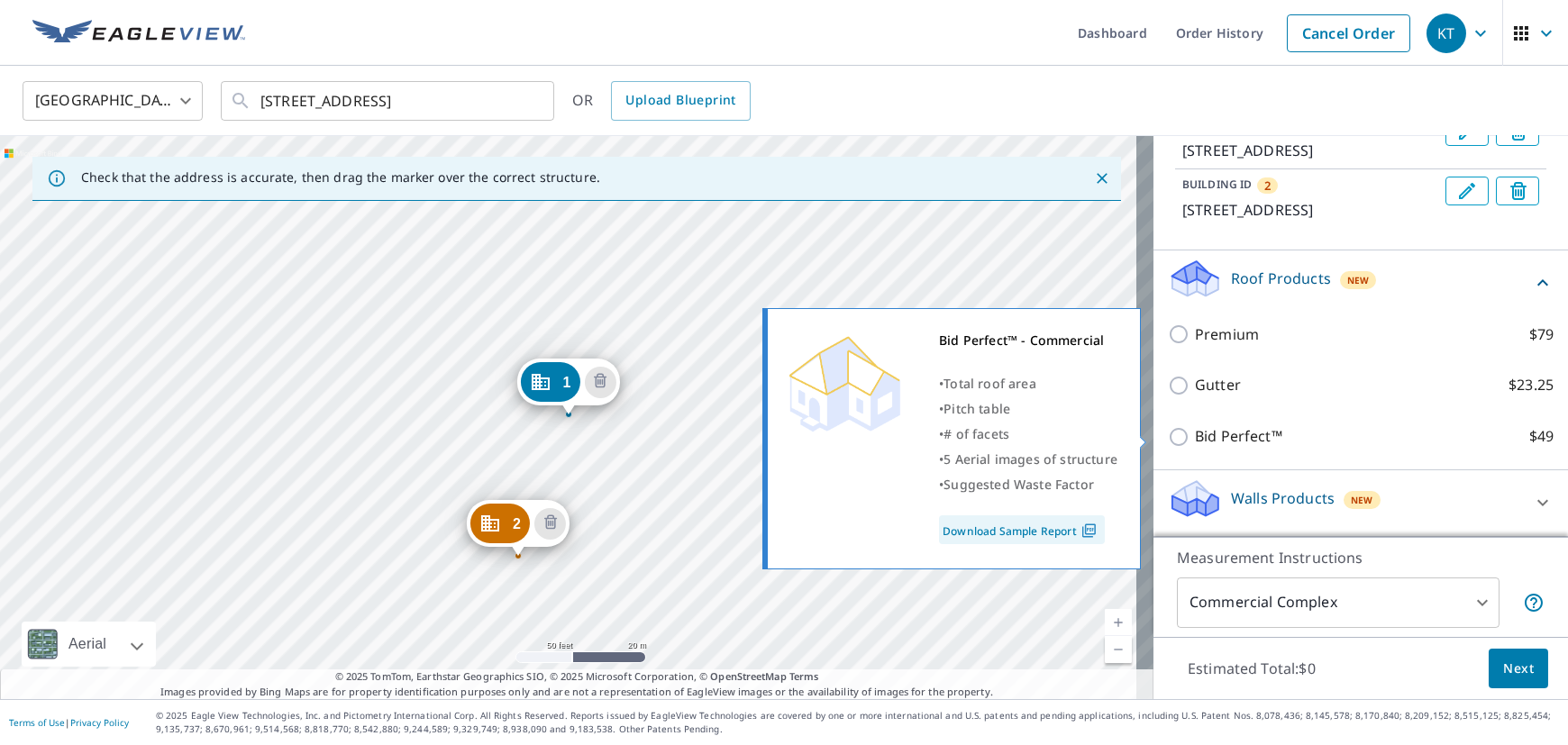 click on "Bid Perfect™" at bounding box center [1238, 436] 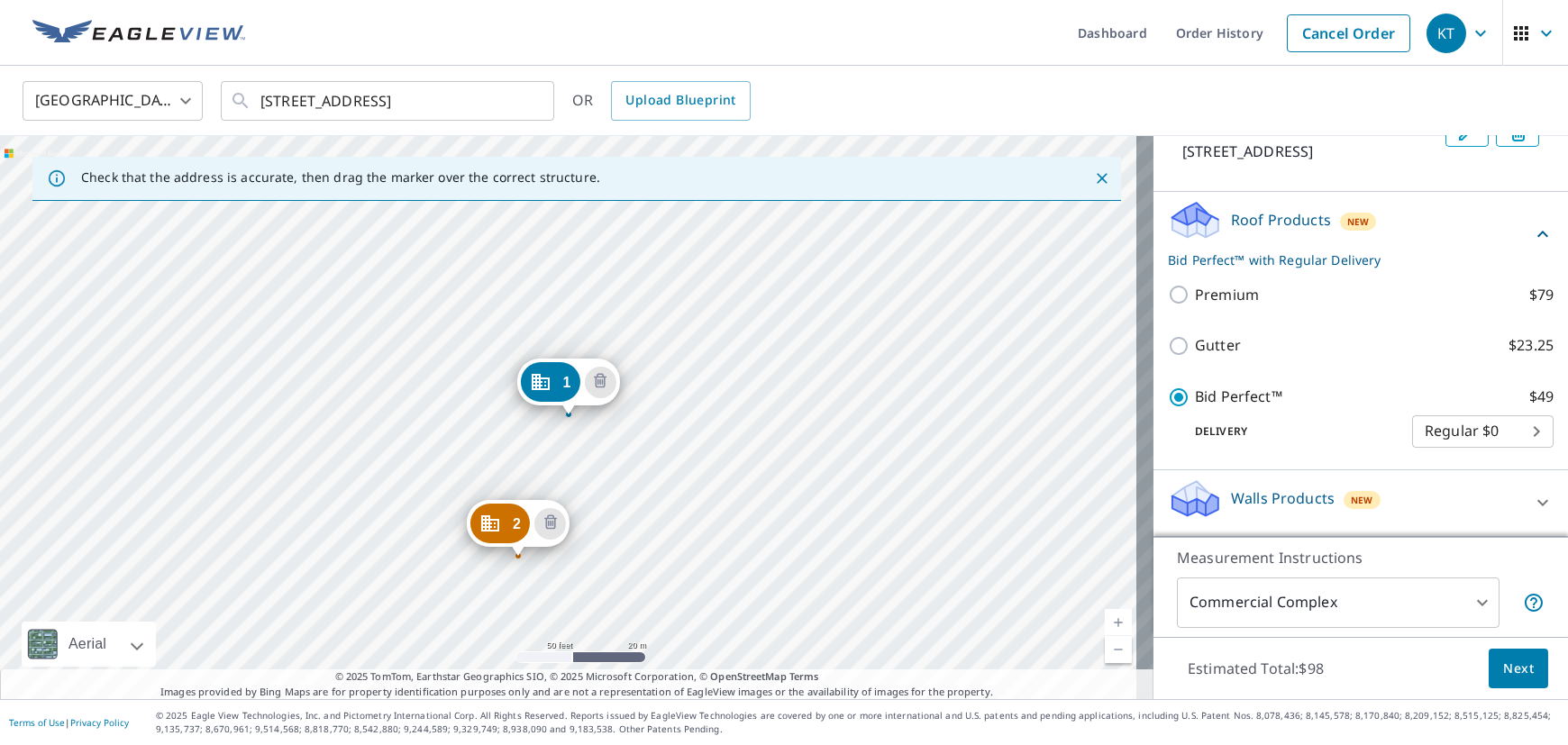 scroll, scrollTop: 315, scrollLeft: 0, axis: vertical 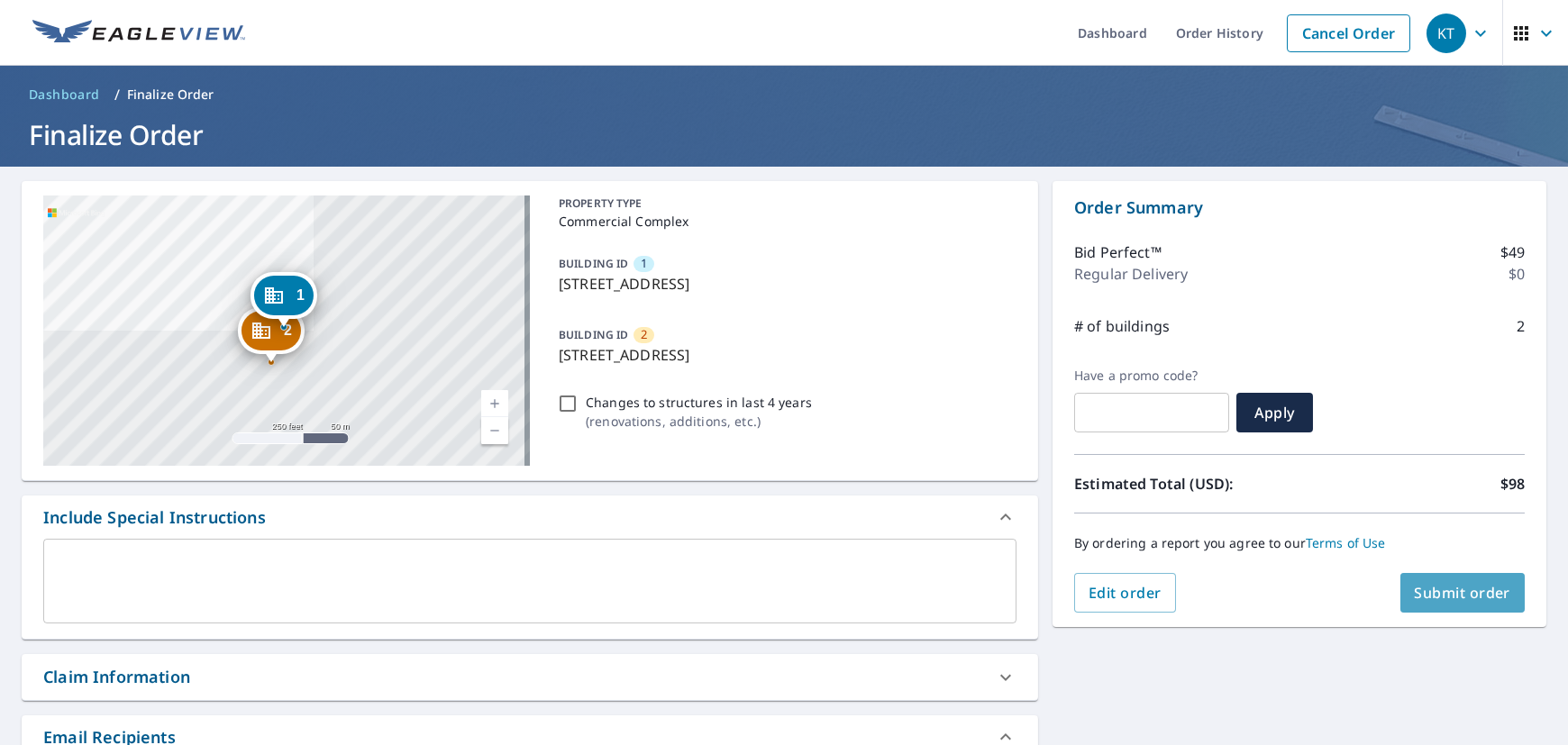 click on "Submit order" at bounding box center [1463, 593] 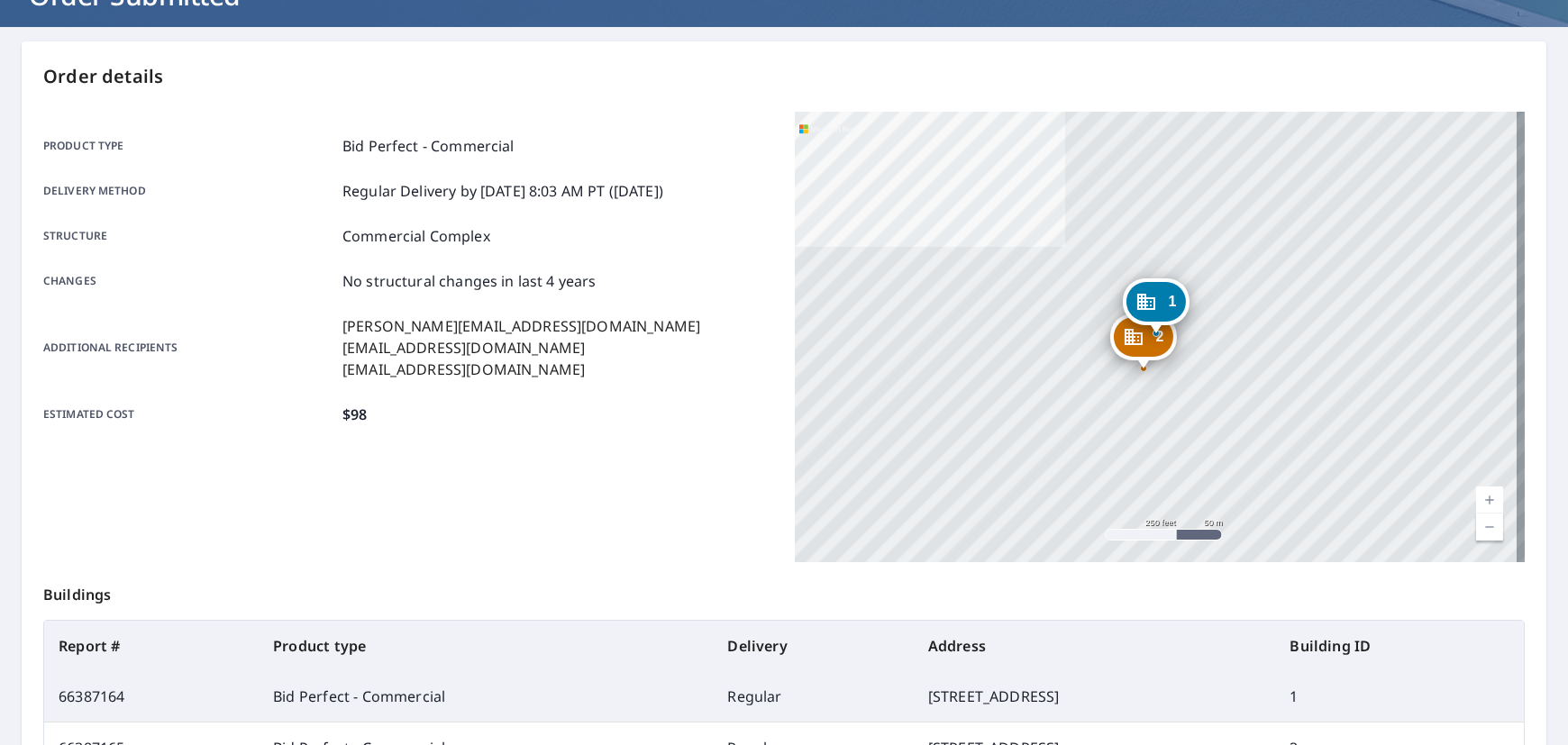 scroll, scrollTop: 0, scrollLeft: 0, axis: both 